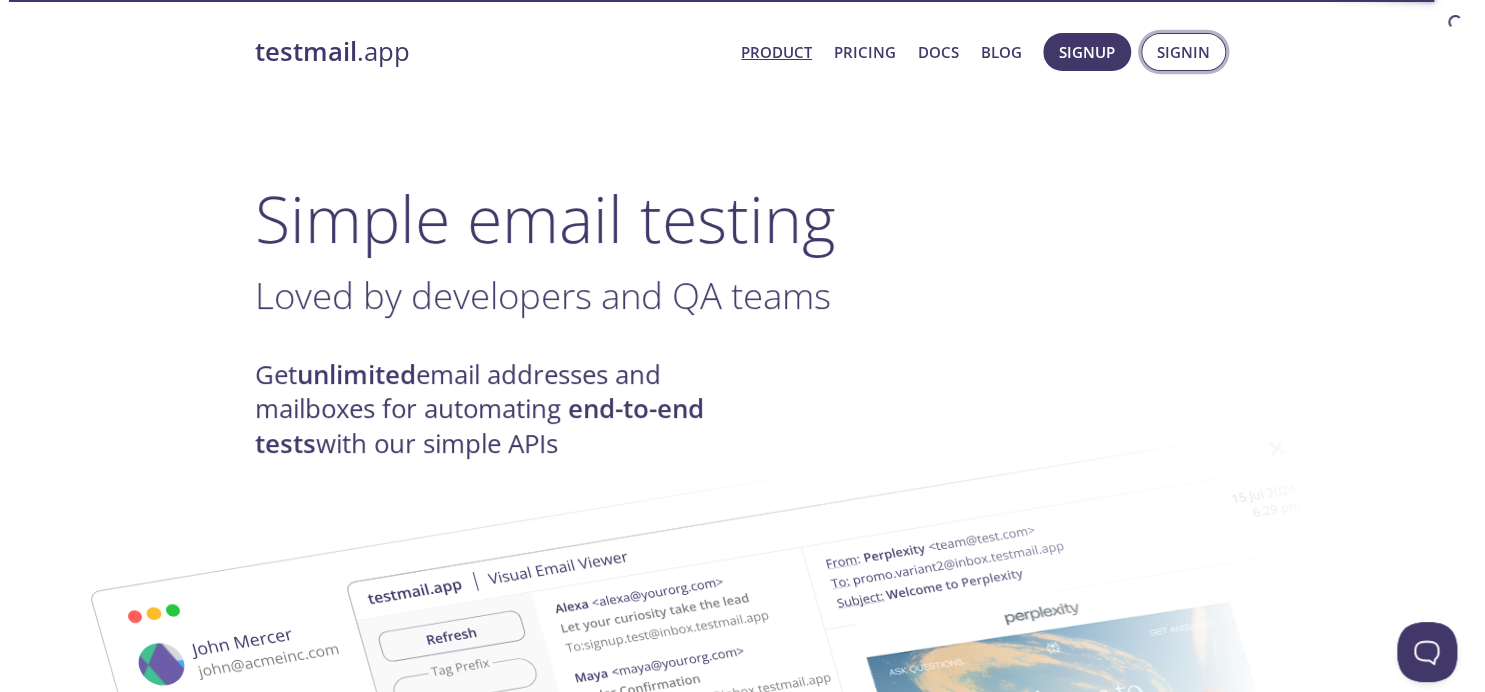 scroll, scrollTop: 0, scrollLeft: 0, axis: both 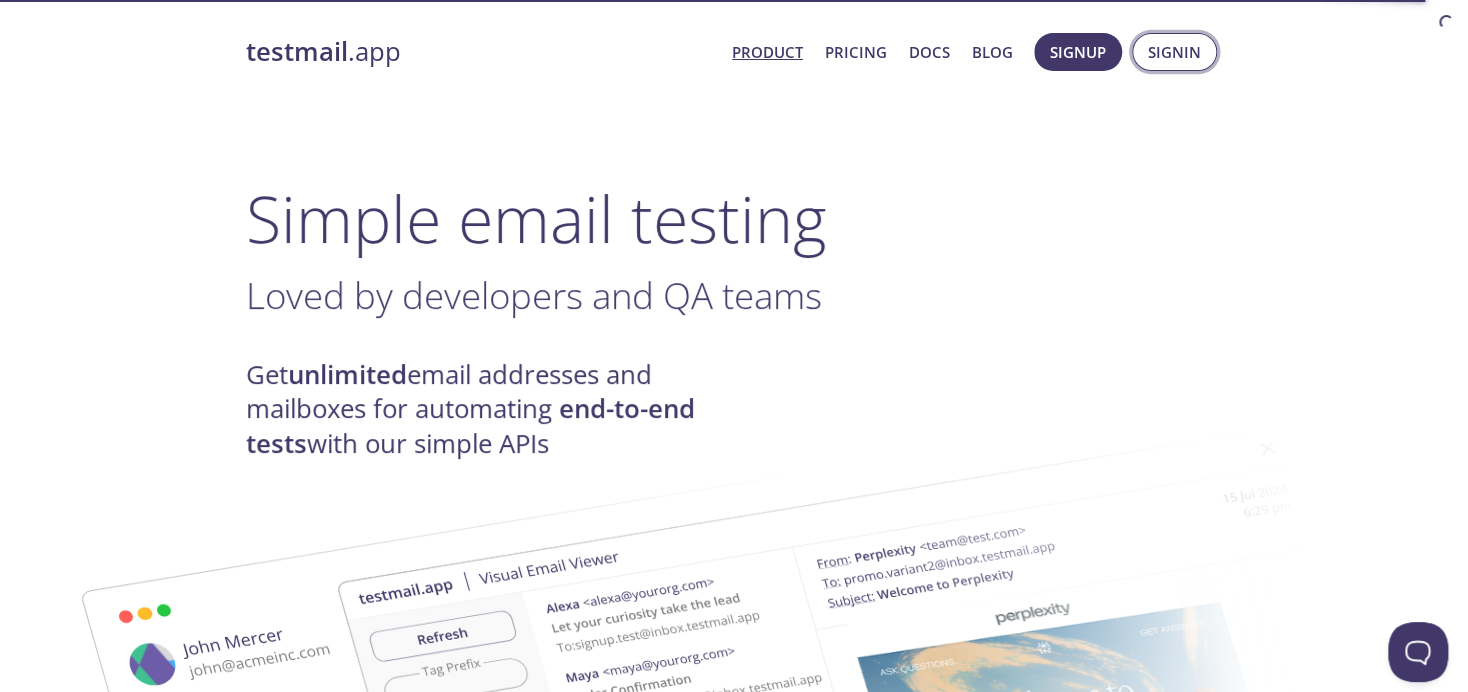 click on "Signin" at bounding box center [1174, 52] 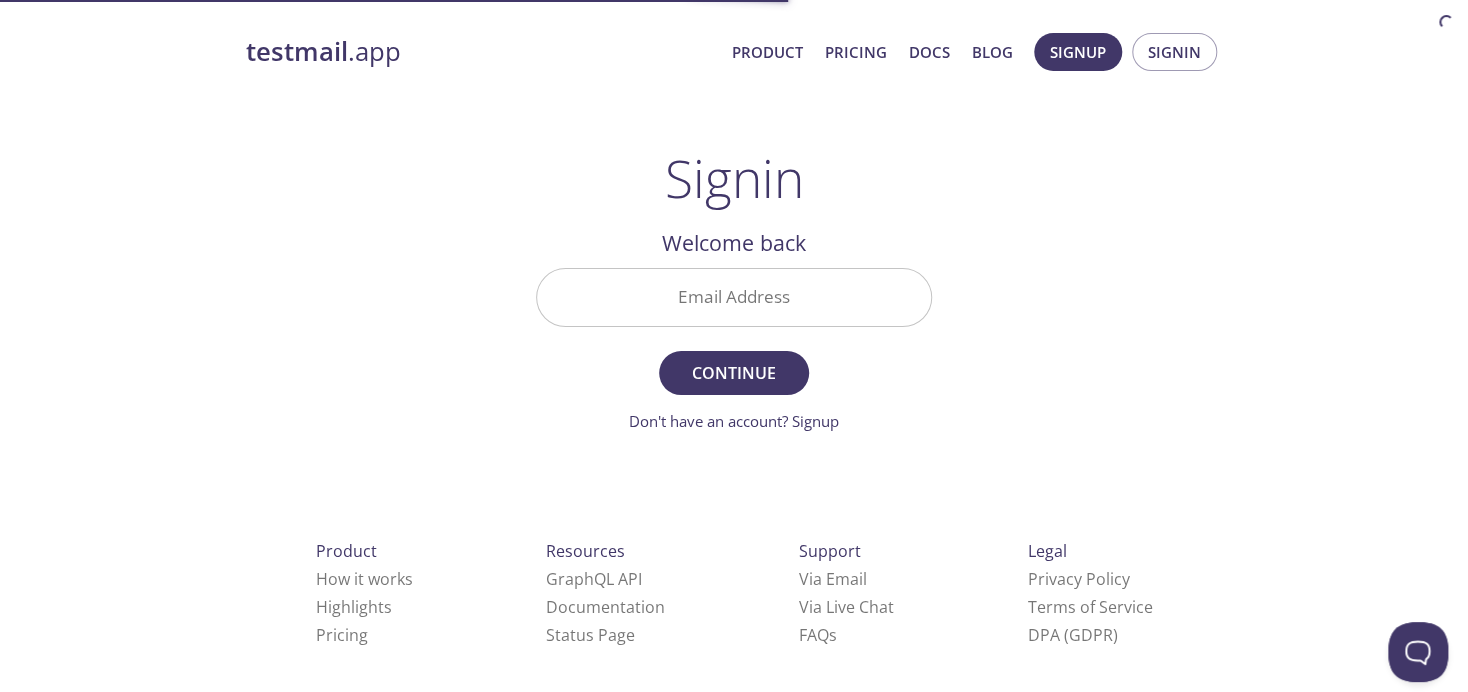 click on "Email Address" at bounding box center (734, 297) 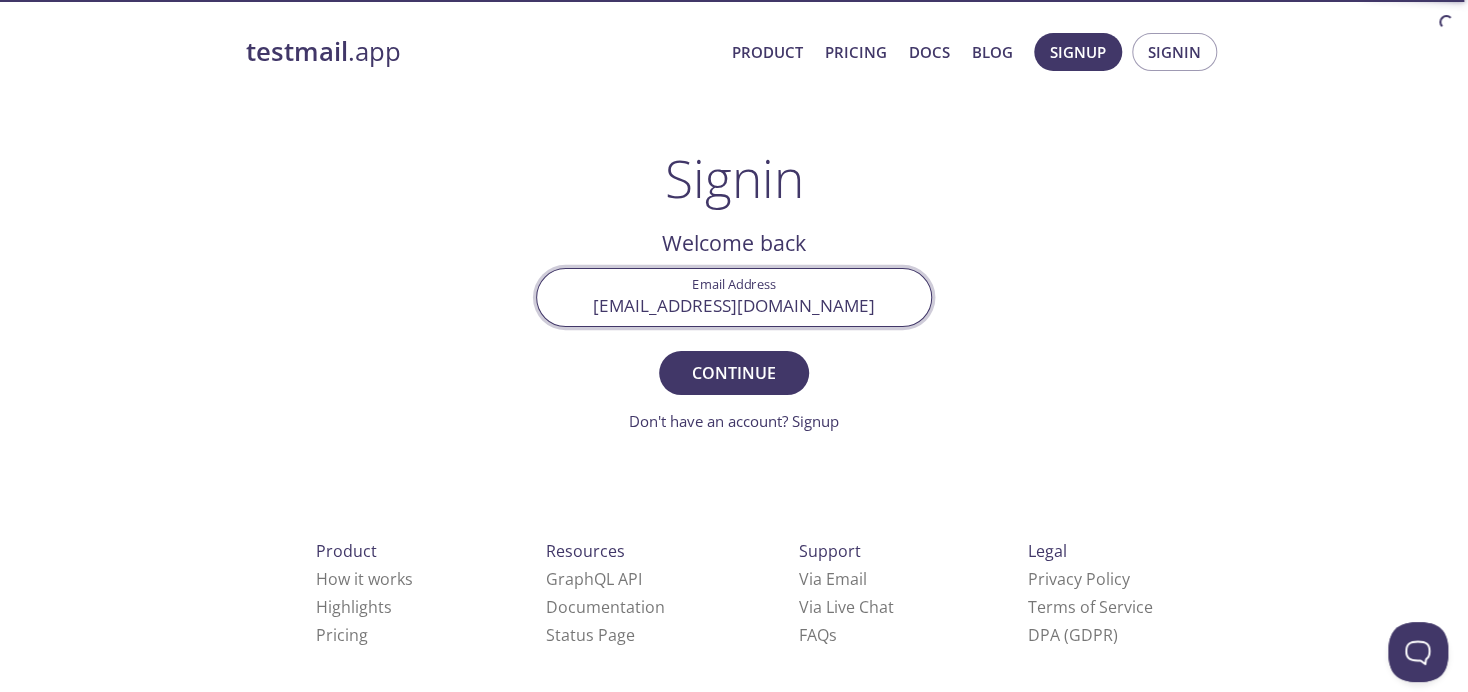 type on "[EMAIL_ADDRESS][DOMAIN_NAME]" 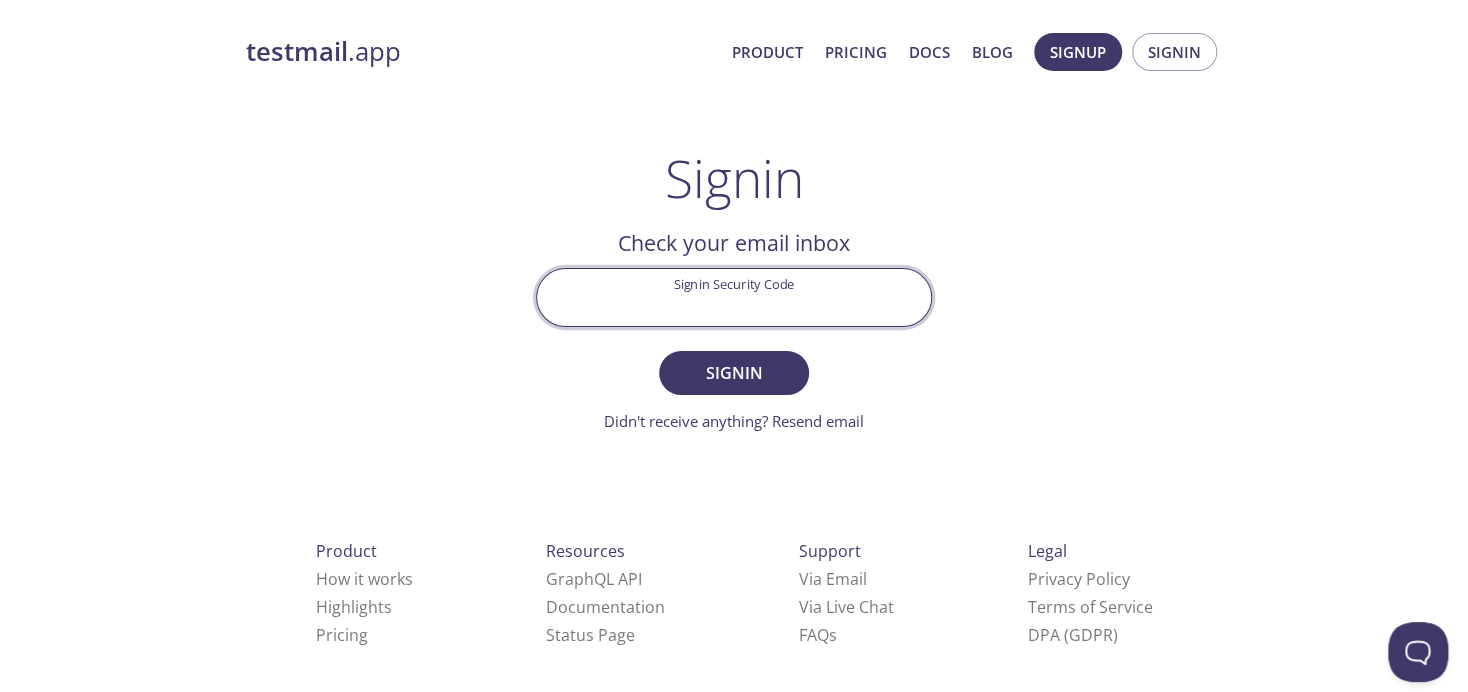 click on "Signin Security Code" at bounding box center [734, 297] 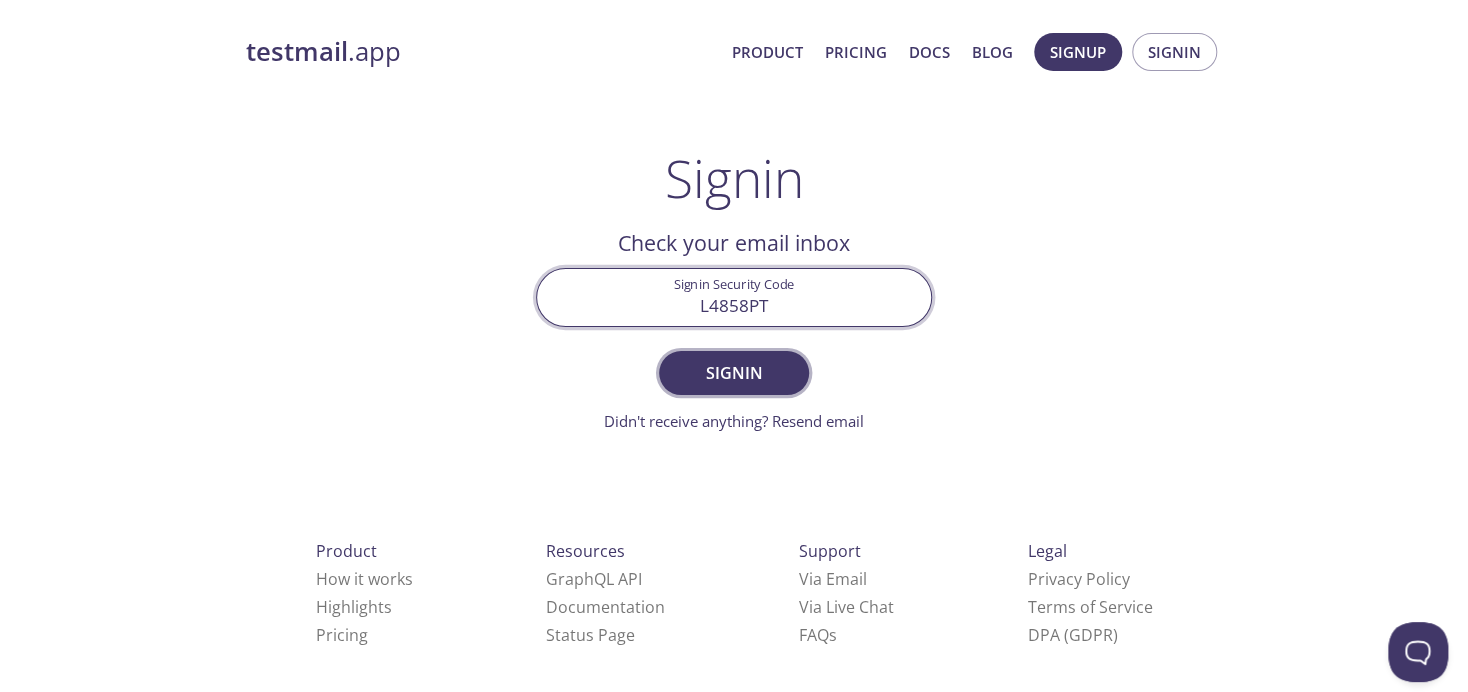 type on "L4858PT" 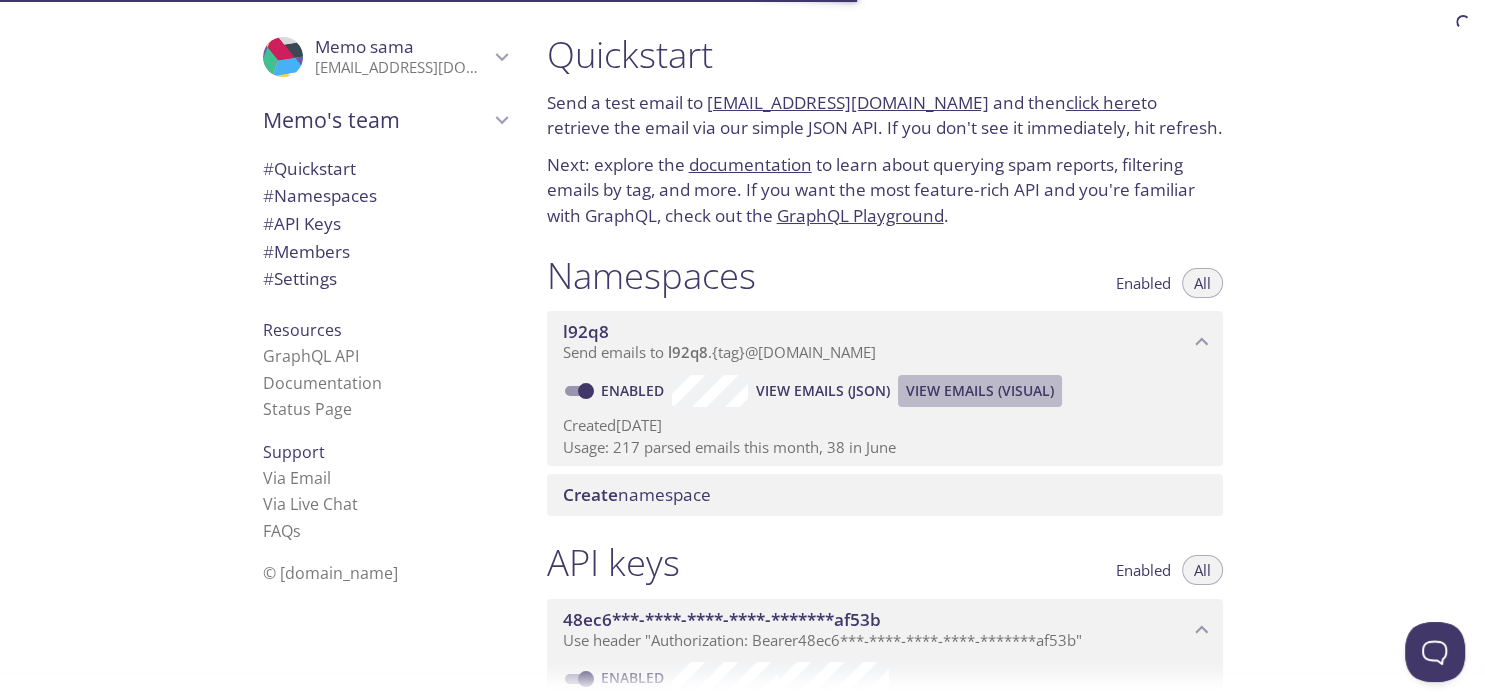 click on "View Emails (Visual)" at bounding box center [980, 391] 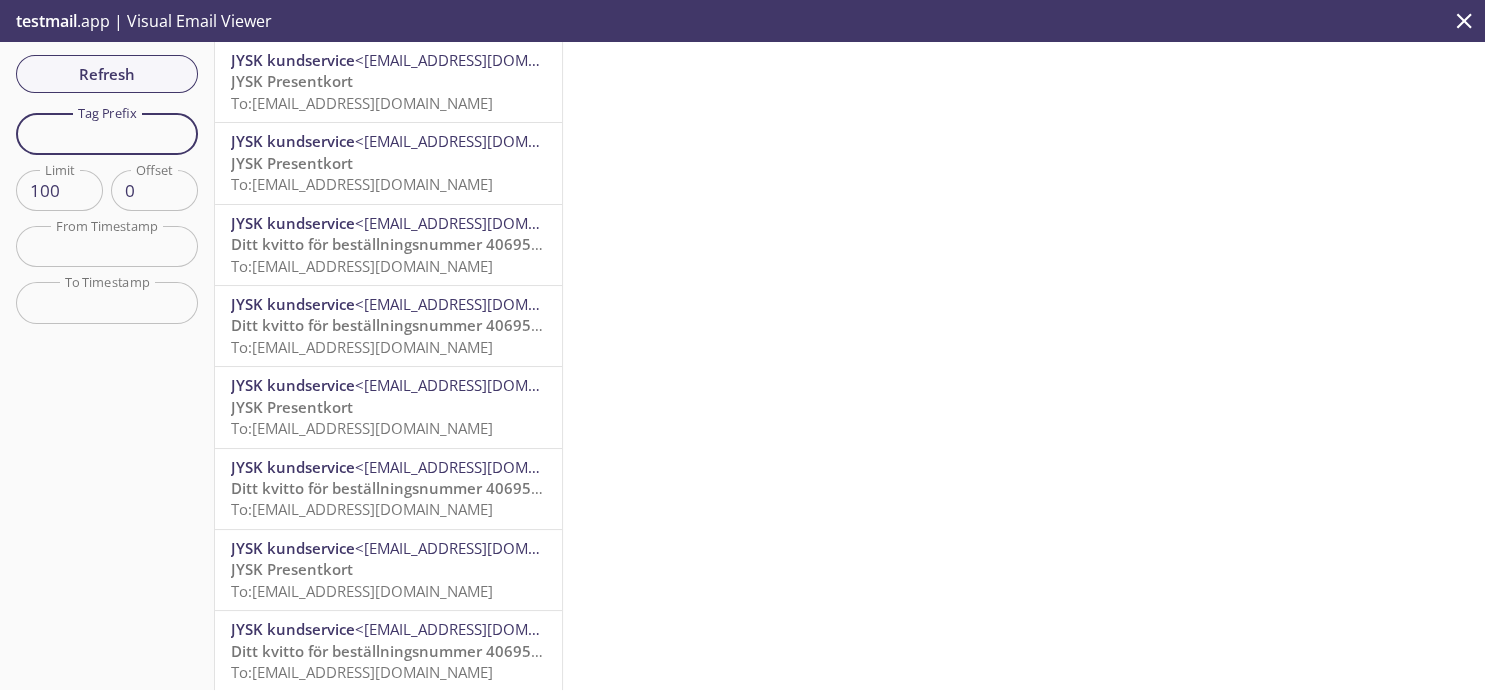 click at bounding box center (107, 133) 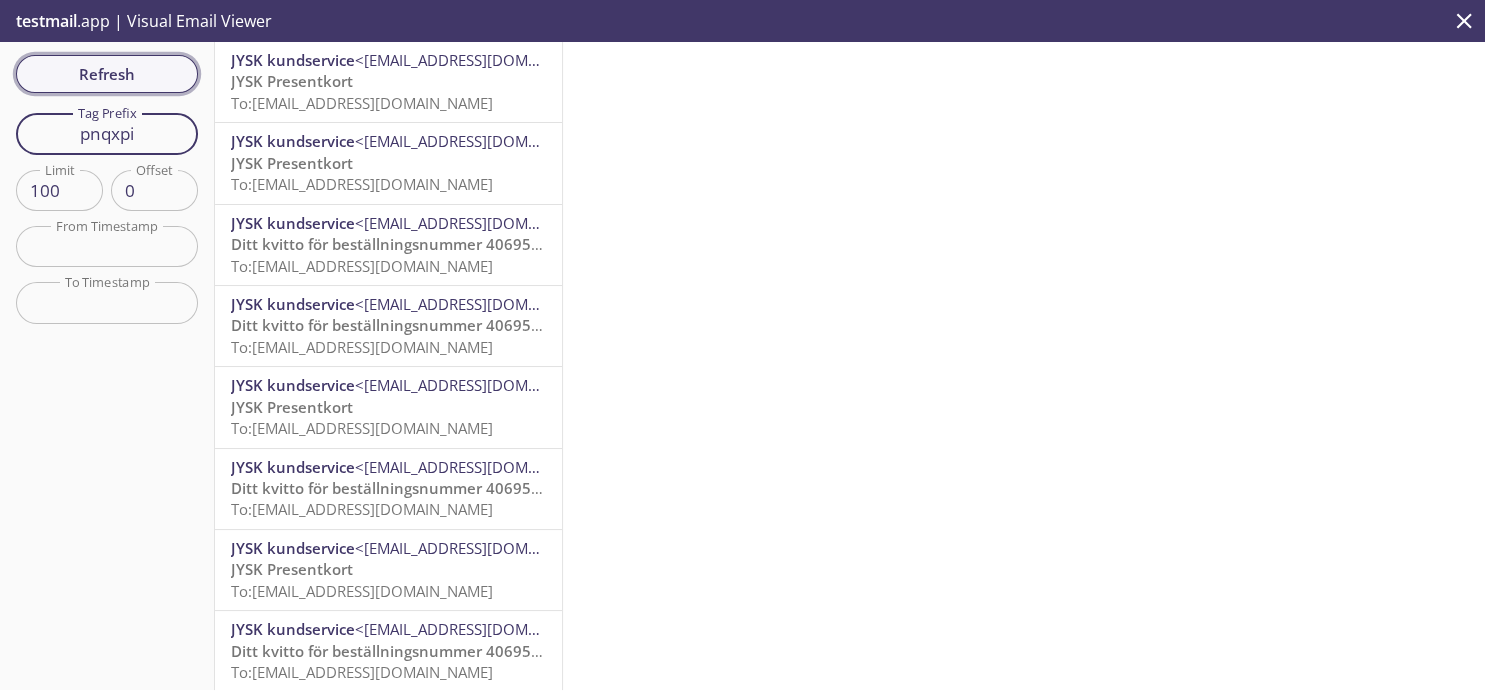 type on "pnqxpi" 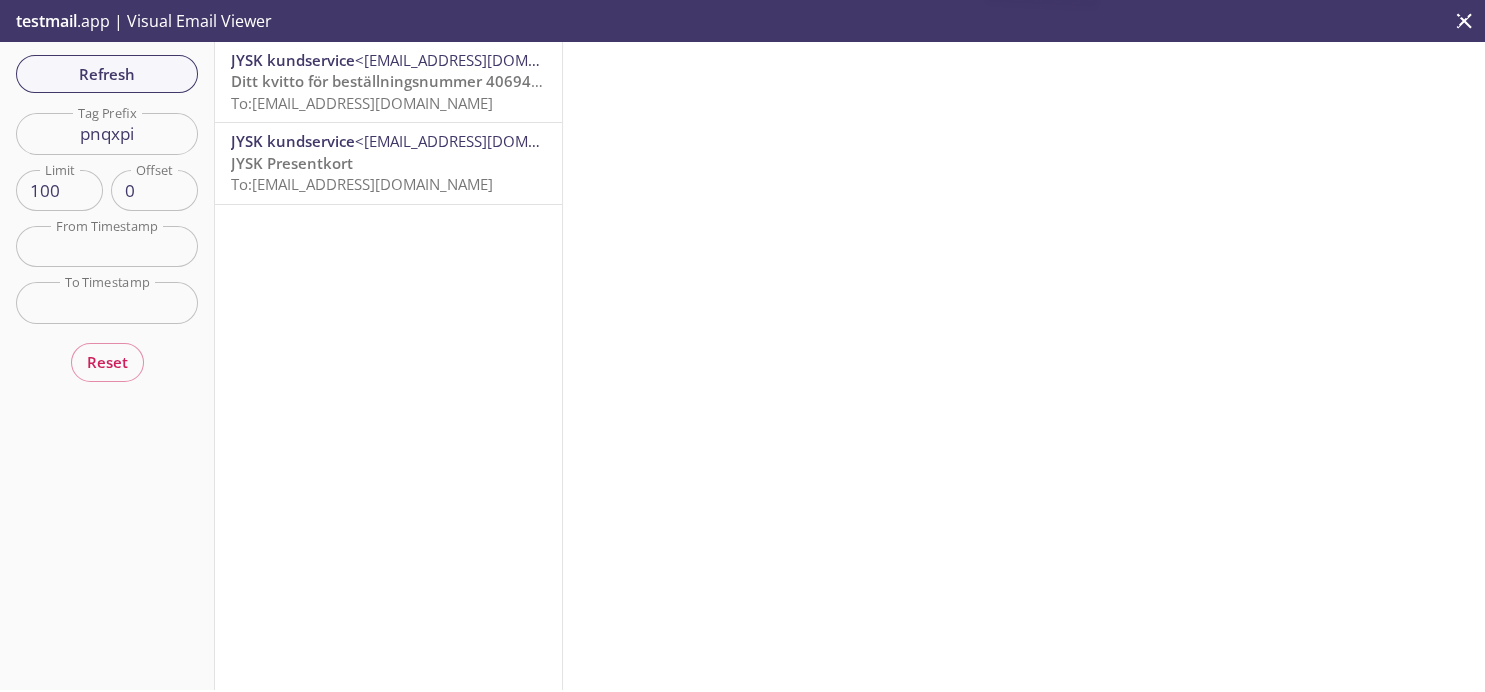 click on "To:  [EMAIL_ADDRESS][DOMAIN_NAME]" at bounding box center (362, 184) 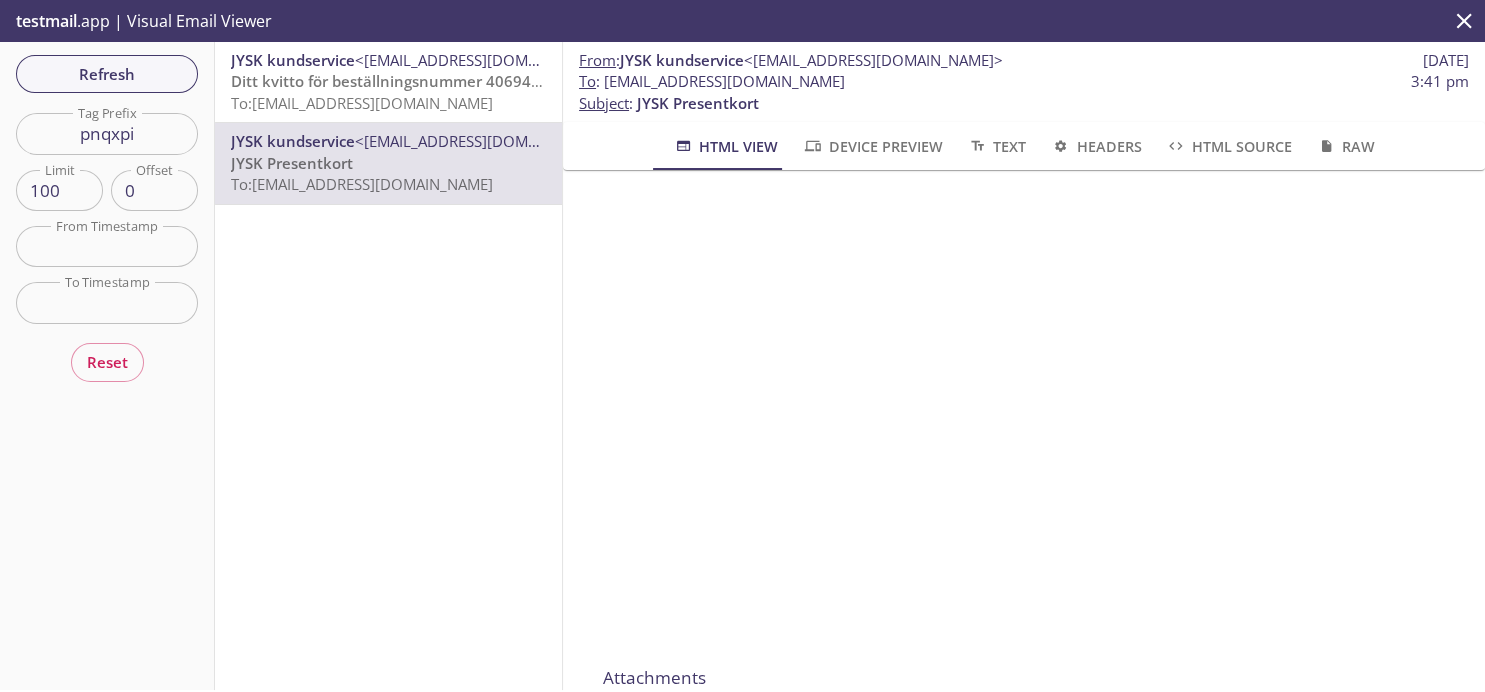 scroll, scrollTop: 368, scrollLeft: 0, axis: vertical 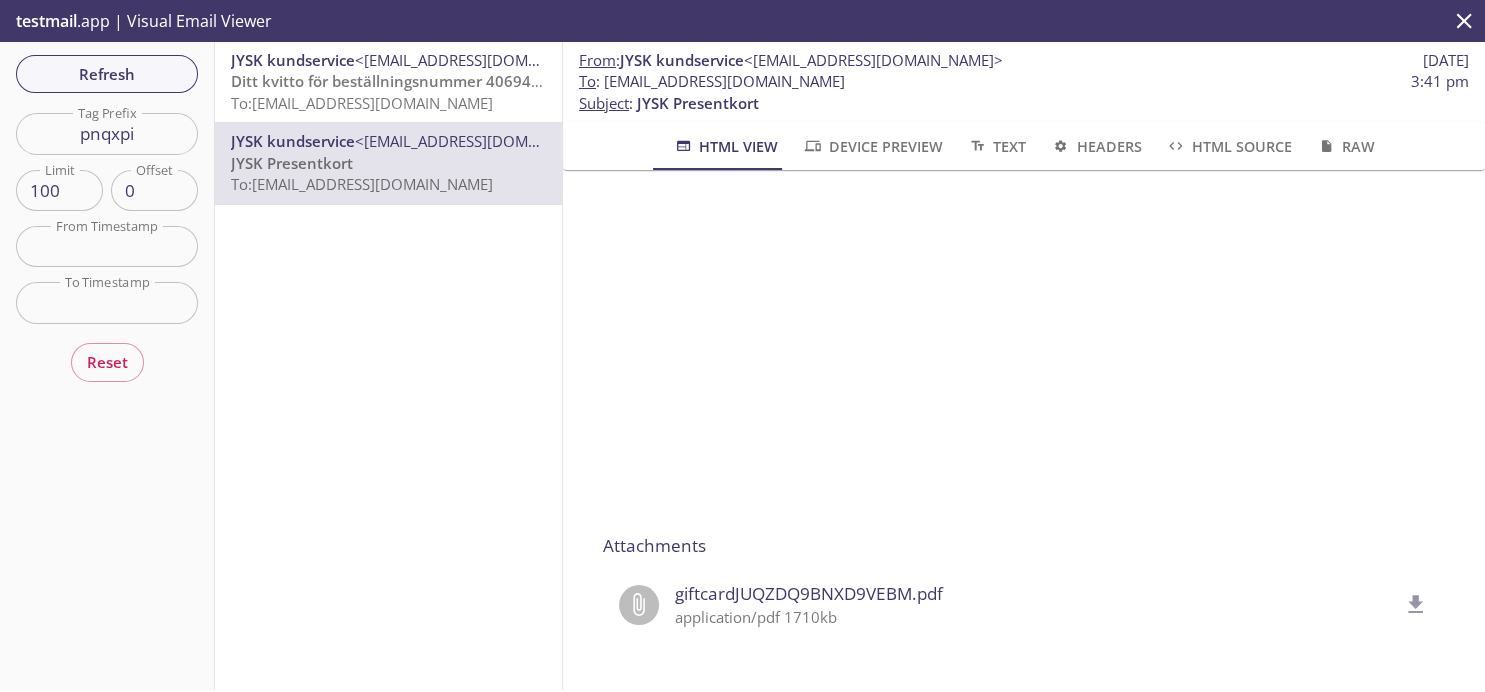 click 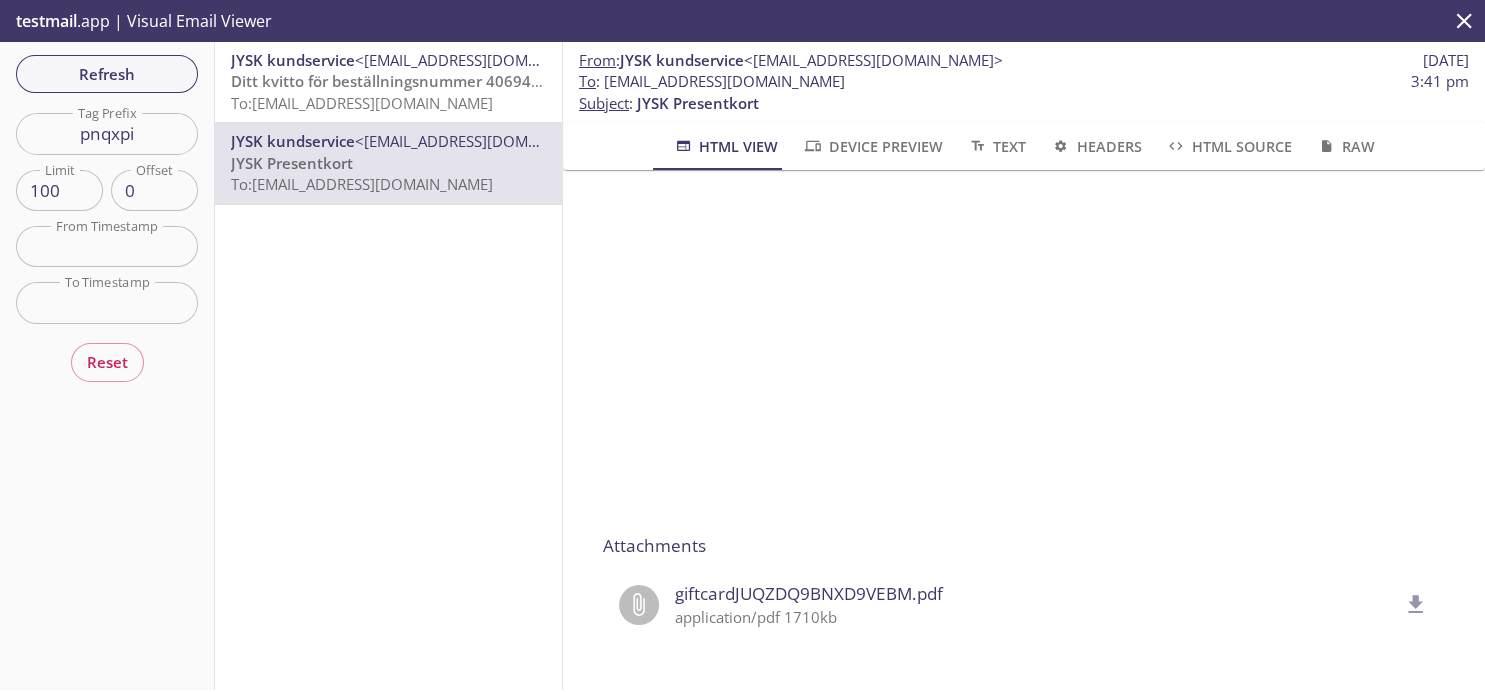 type 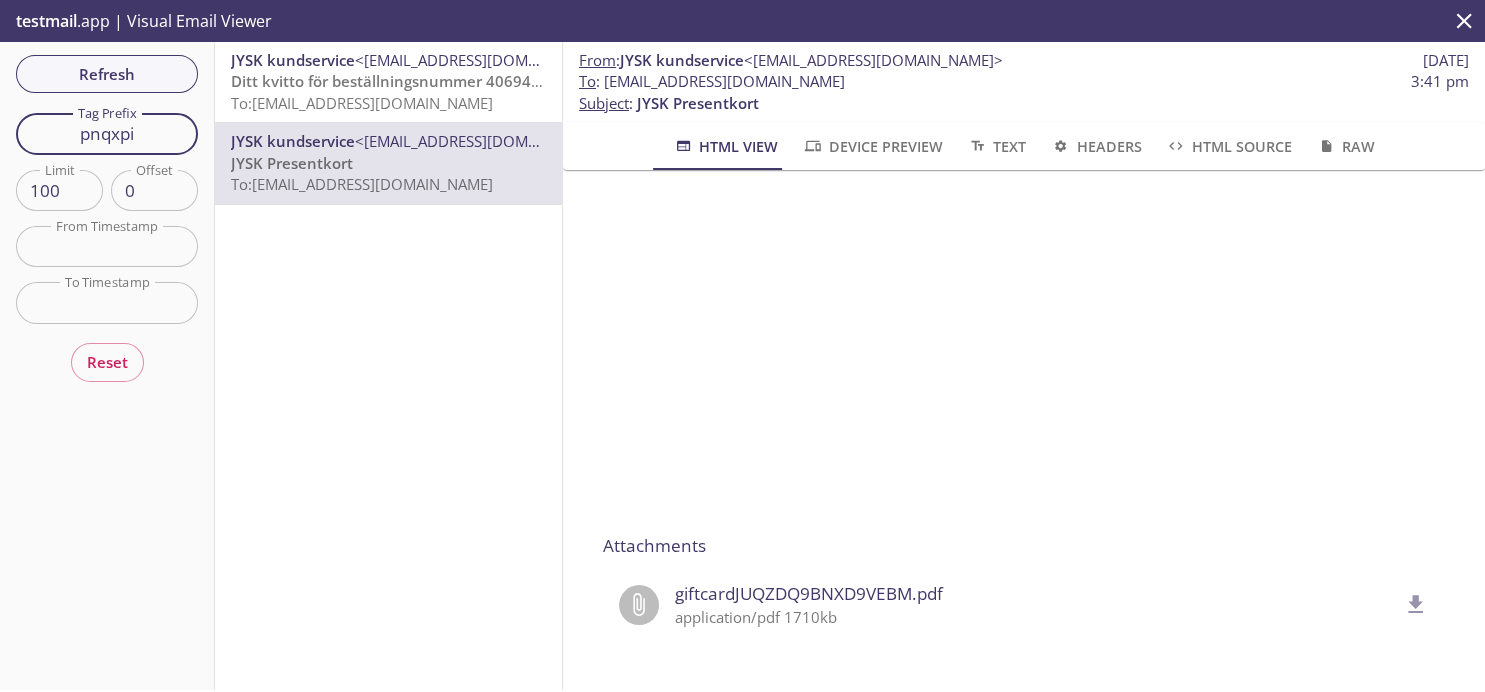 drag, startPoint x: 104, startPoint y: 123, endPoint x: 44, endPoint y: 100, distance: 64.25729 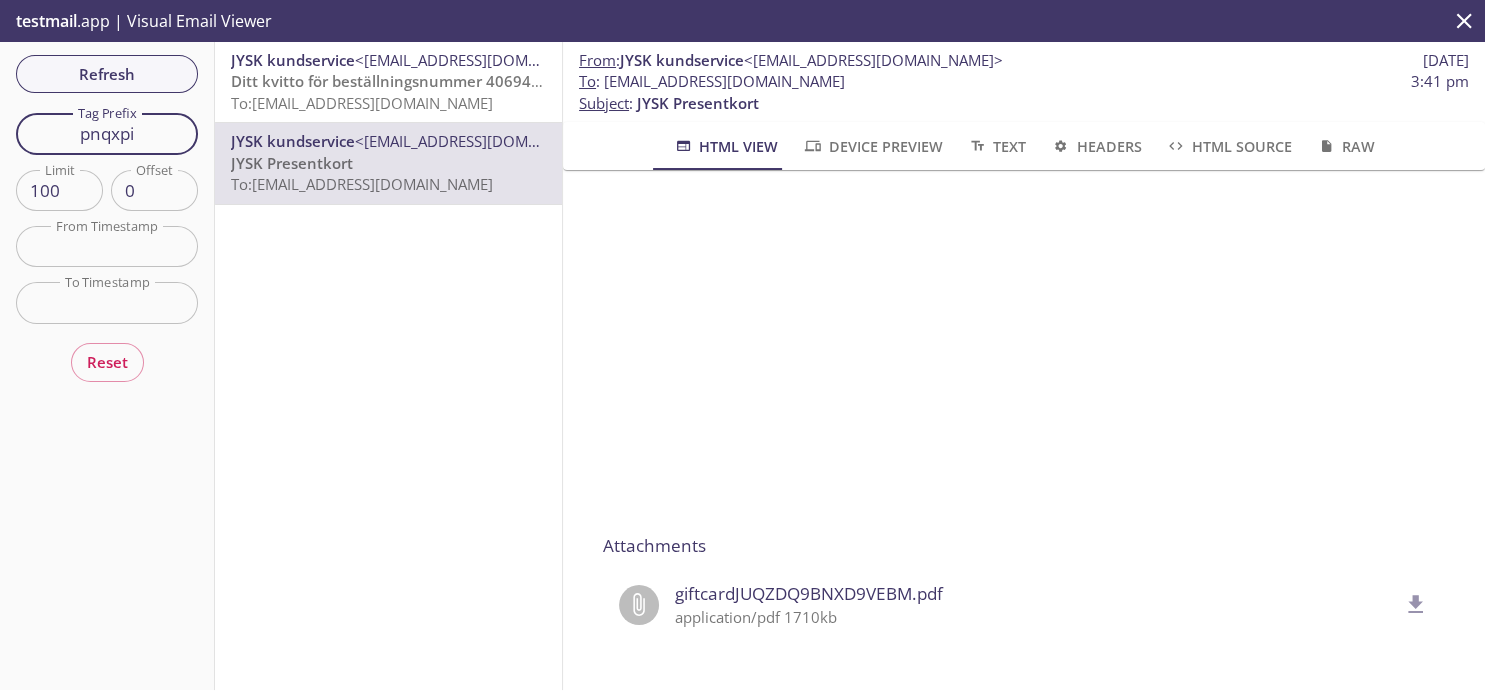 click on "pnqxpi" at bounding box center [107, 133] 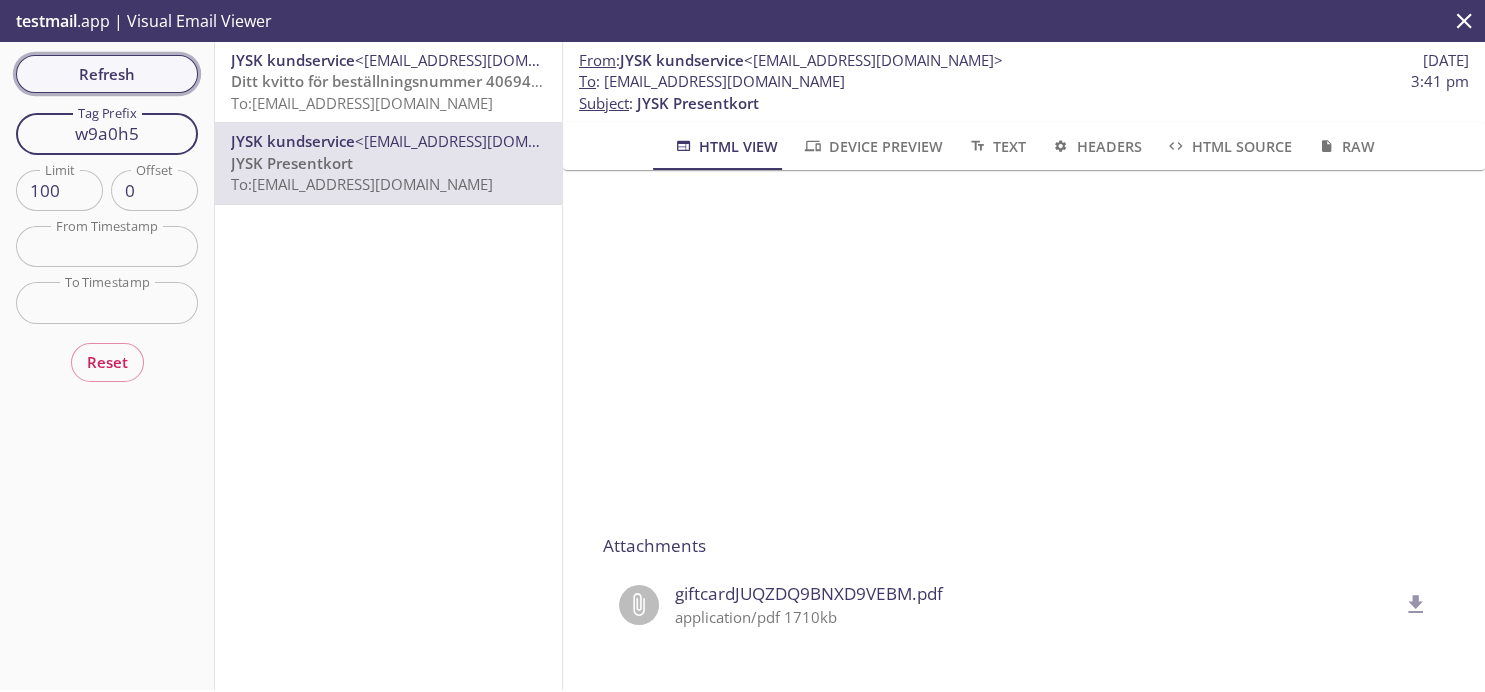 type on "w9a0h5" 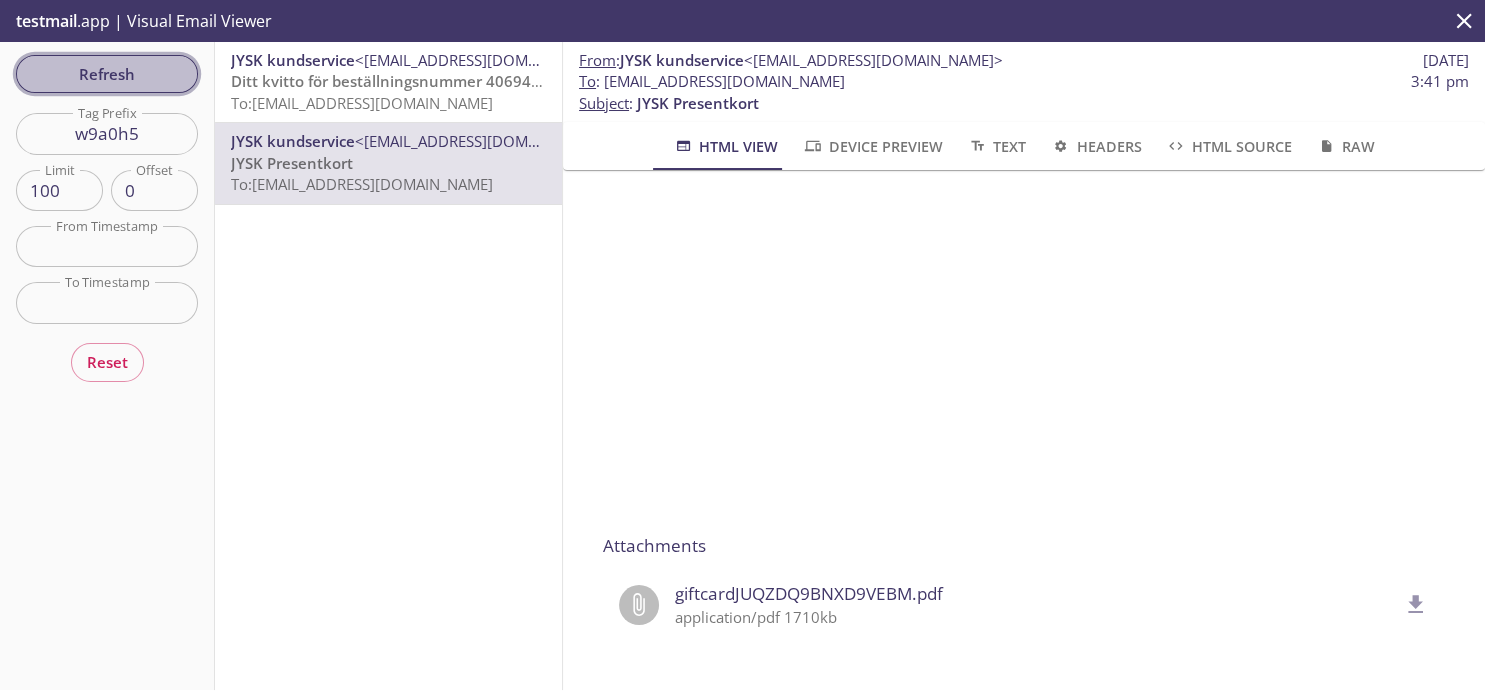 click on "Refresh" at bounding box center (107, 74) 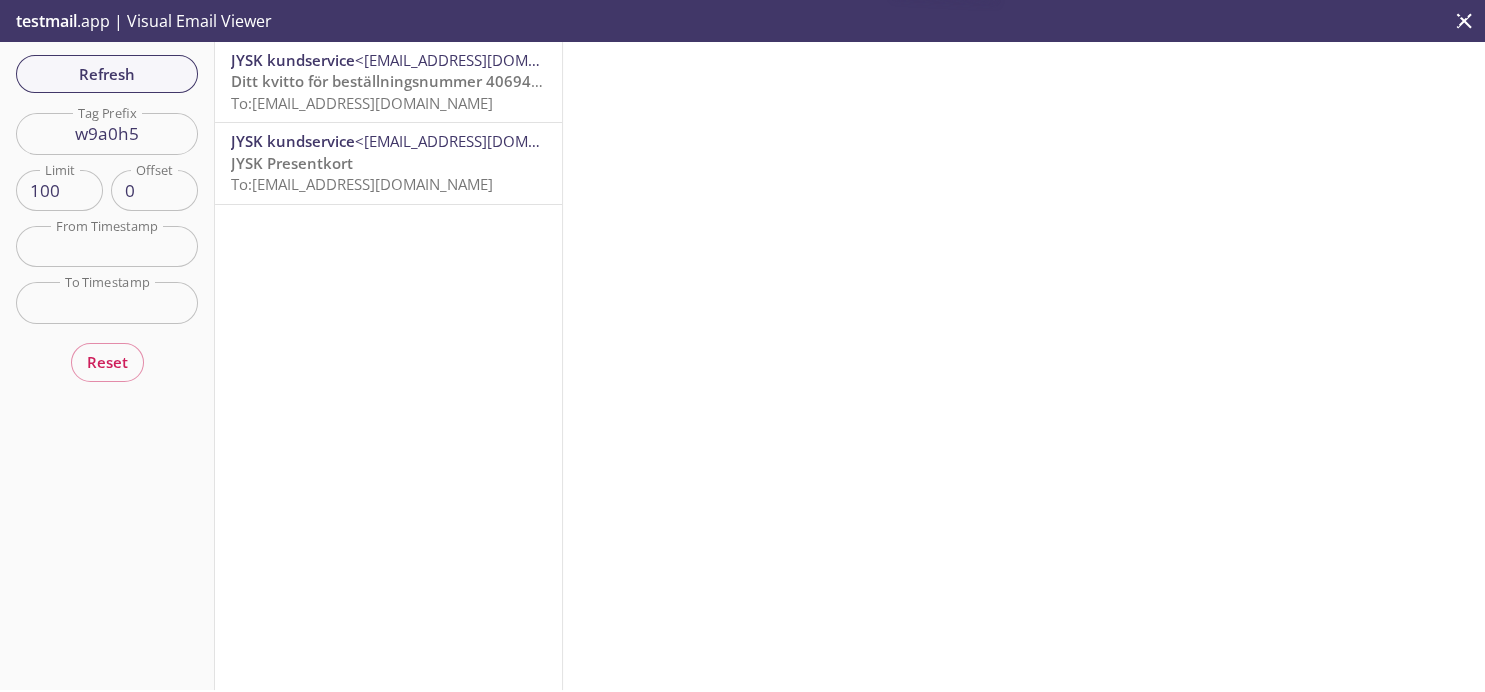 click on "JYSK kundservice" at bounding box center [293, 141] 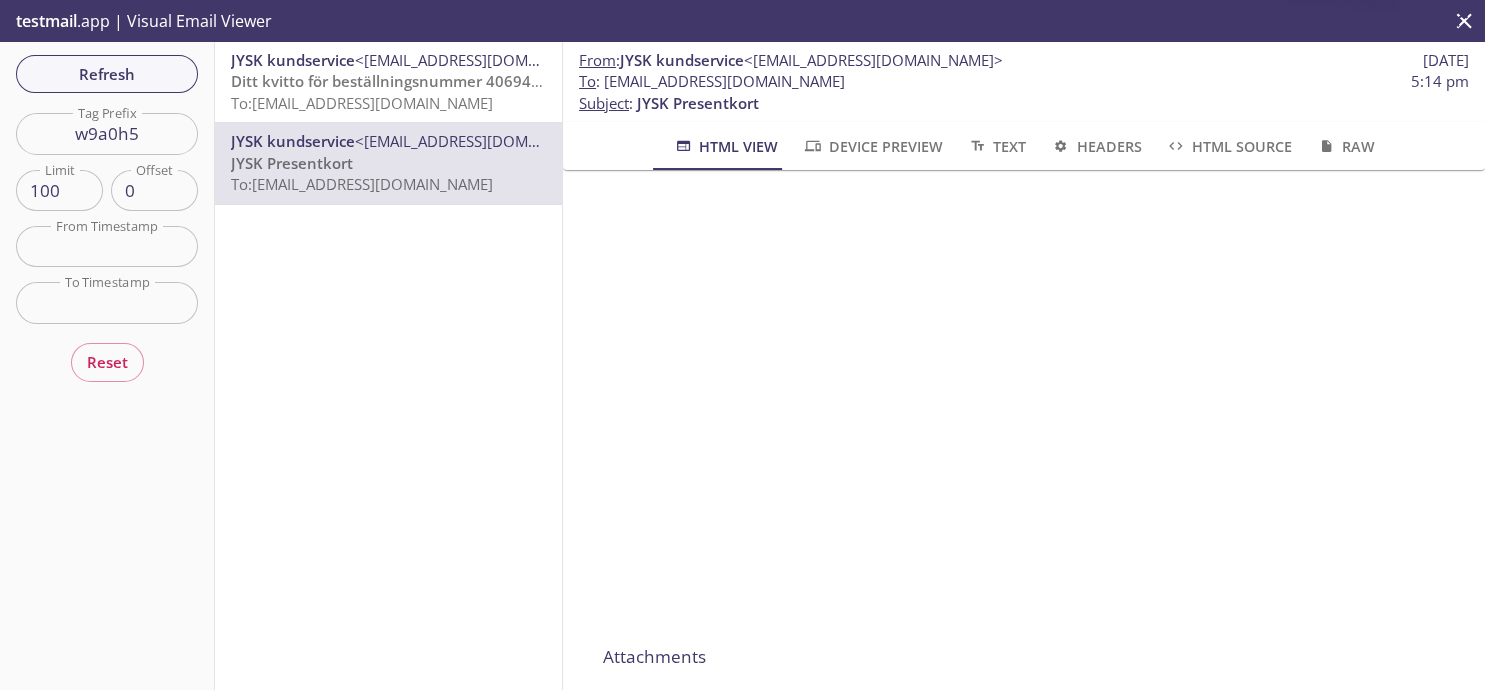 scroll, scrollTop: 368, scrollLeft: 0, axis: vertical 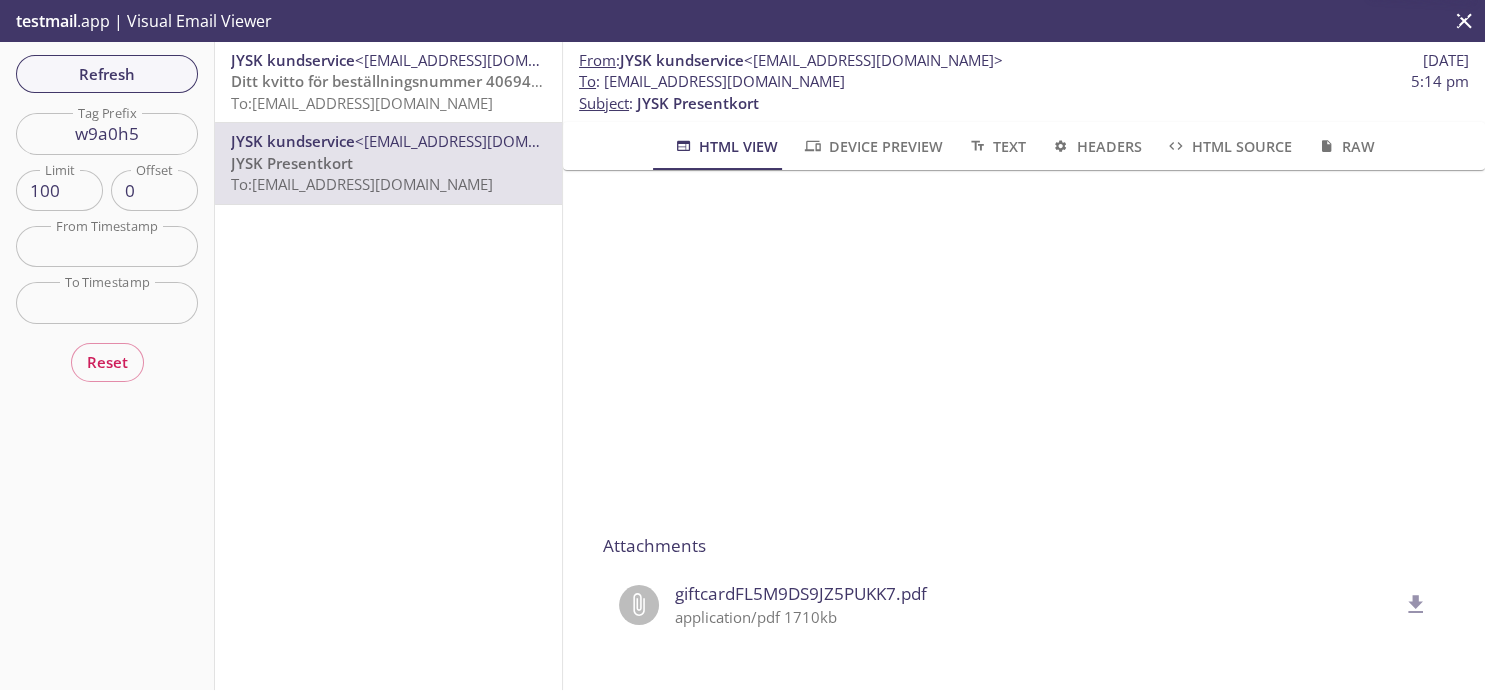 click 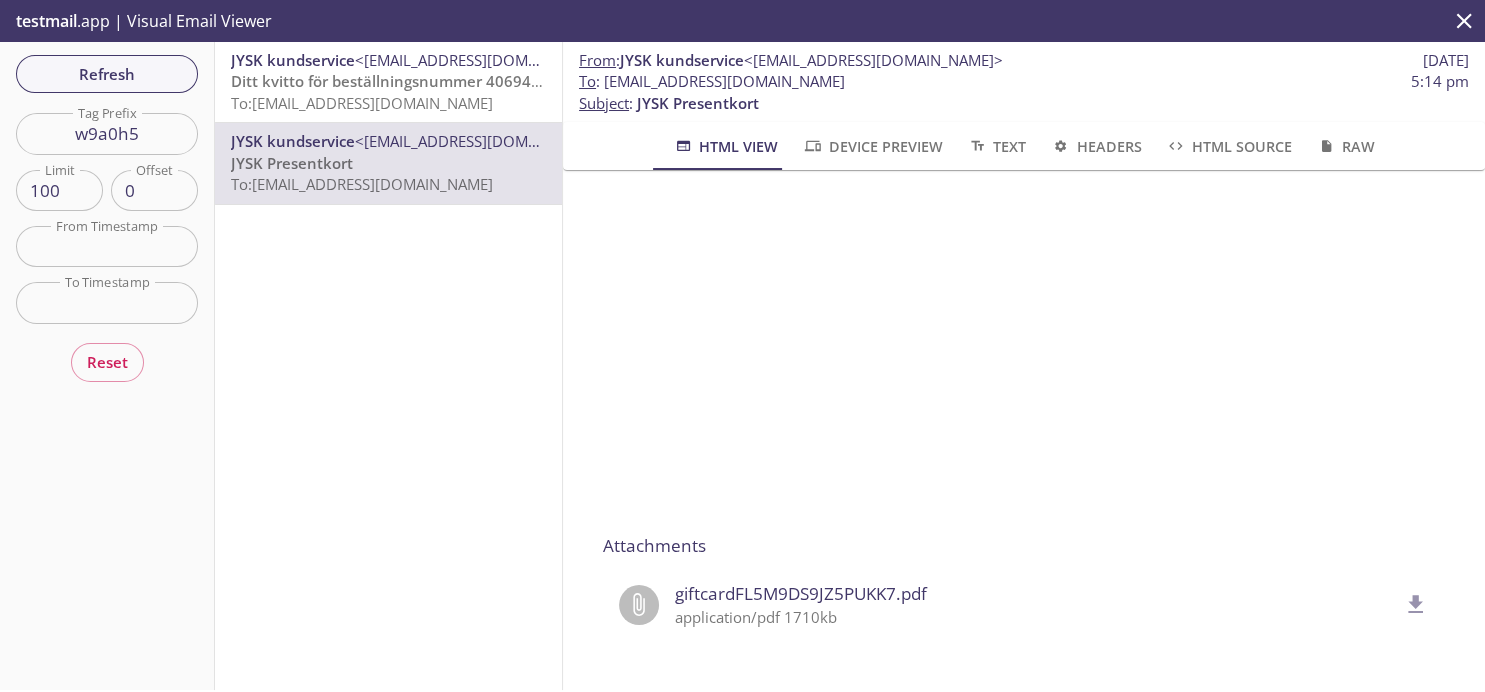 type 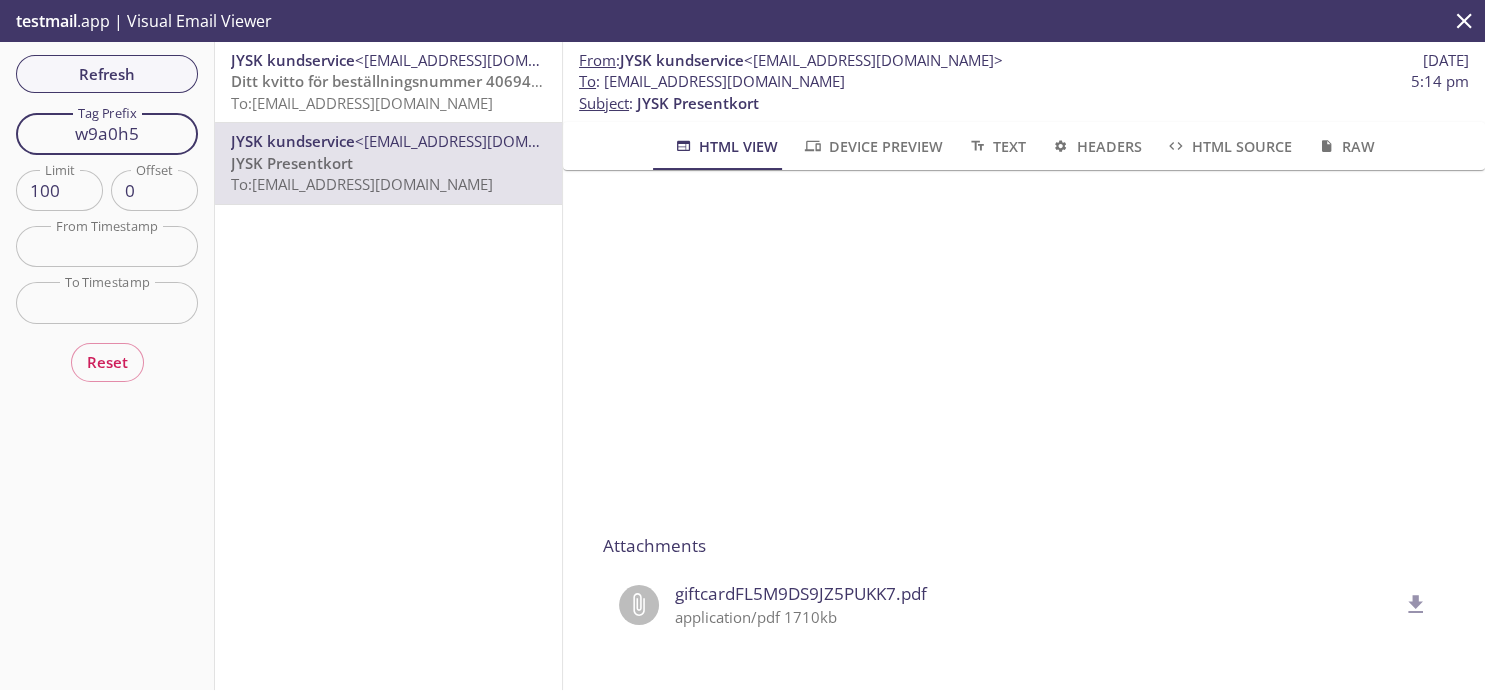 drag, startPoint x: 160, startPoint y: 131, endPoint x: 26, endPoint y: 100, distance: 137.53908 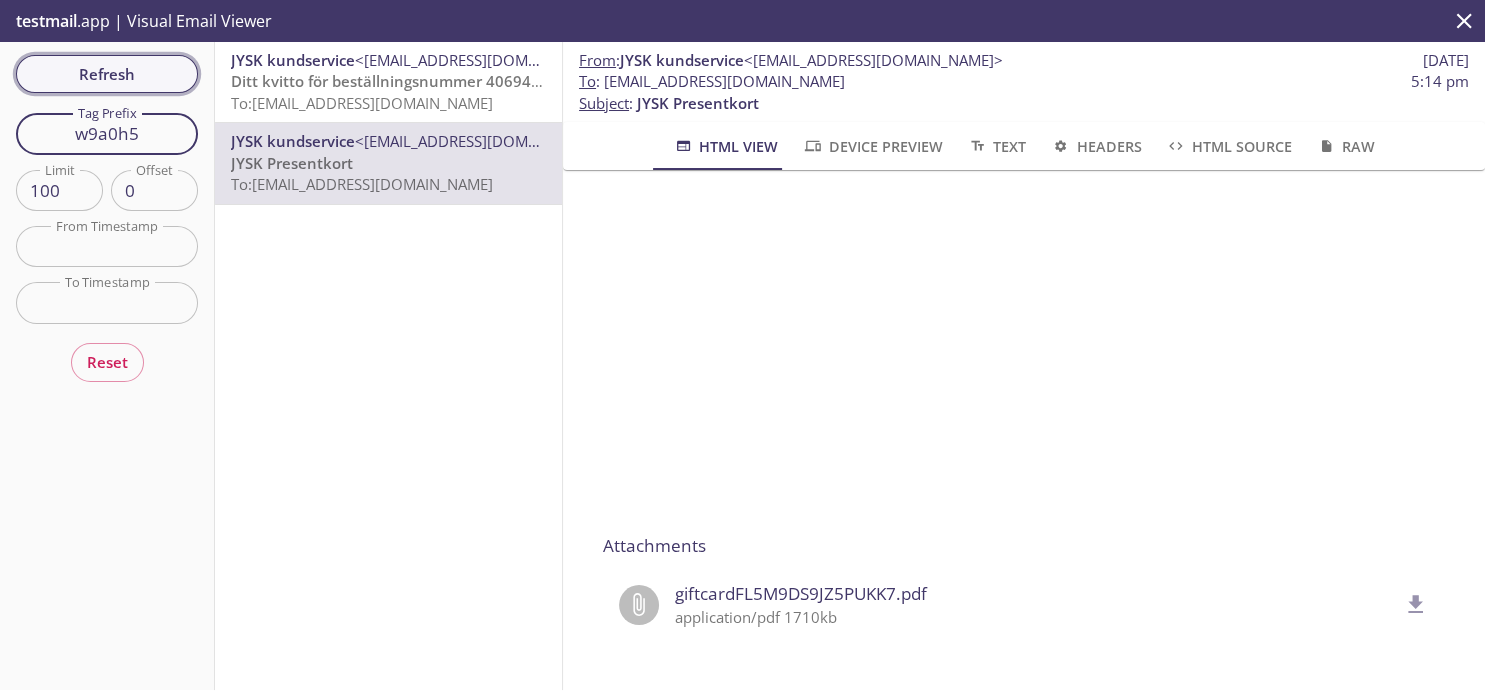 paste on "xi1wum" 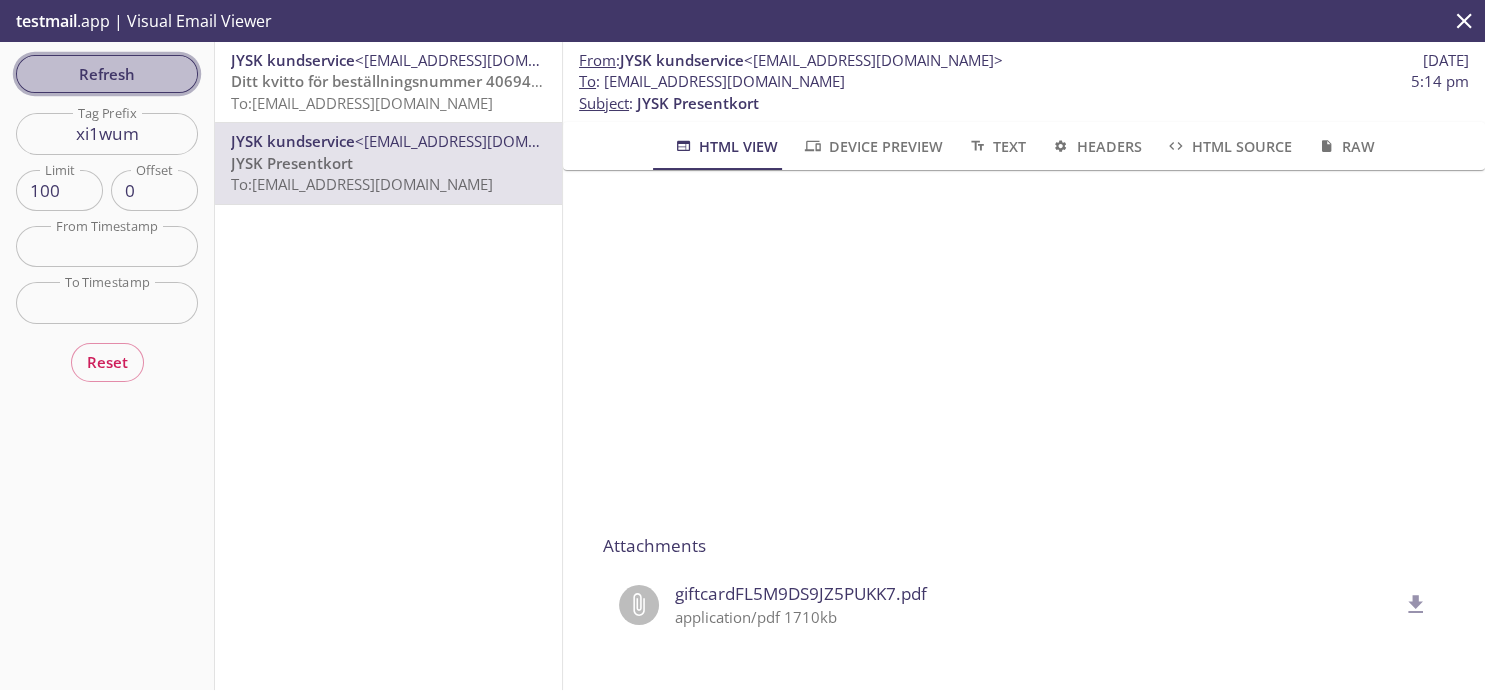 click on "Refresh Filters Tag Prefix xi1wum Tag Prefix Limit 100 Limit Offset 0 Offset From Timestamp From Timestamp To Timestamp To Timestamp Reset" at bounding box center [107, 366] 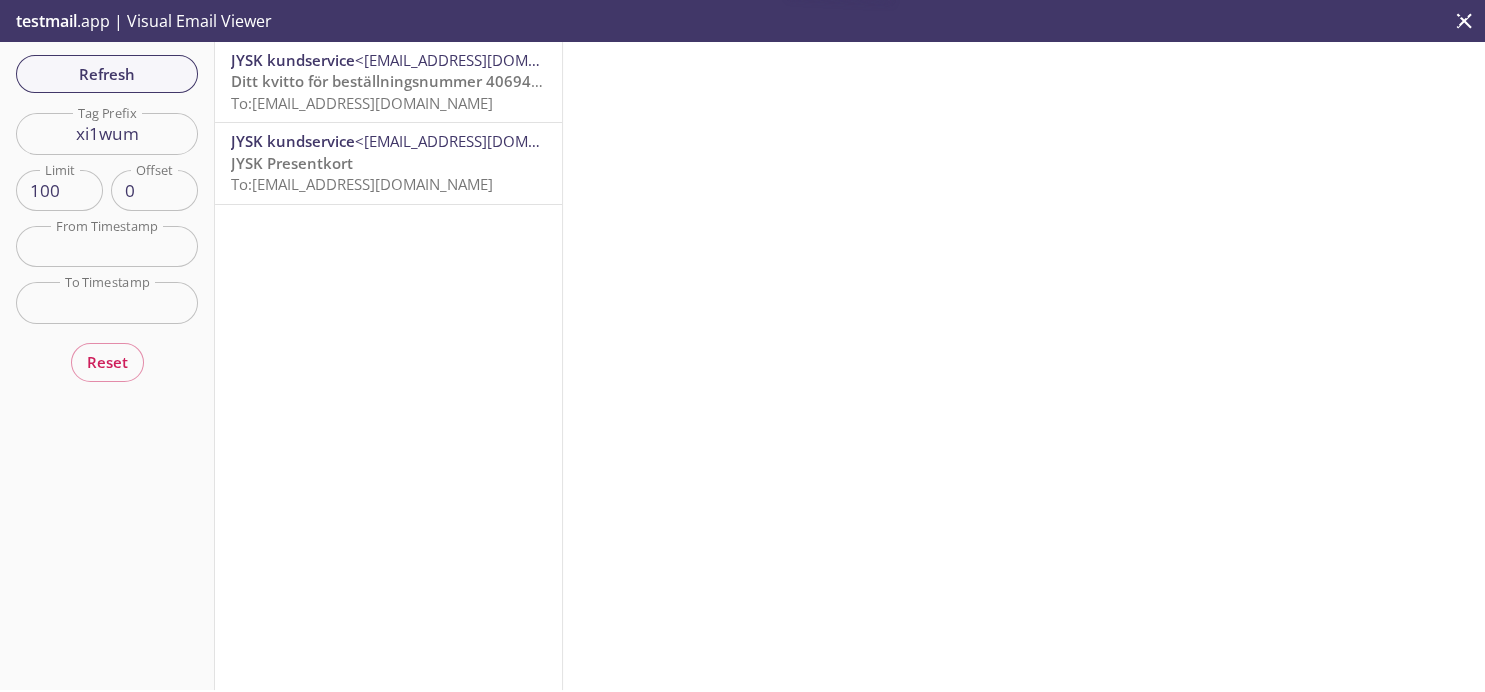 click on "<[EMAIL_ADDRESS][DOMAIN_NAME]>" at bounding box center (484, 141) 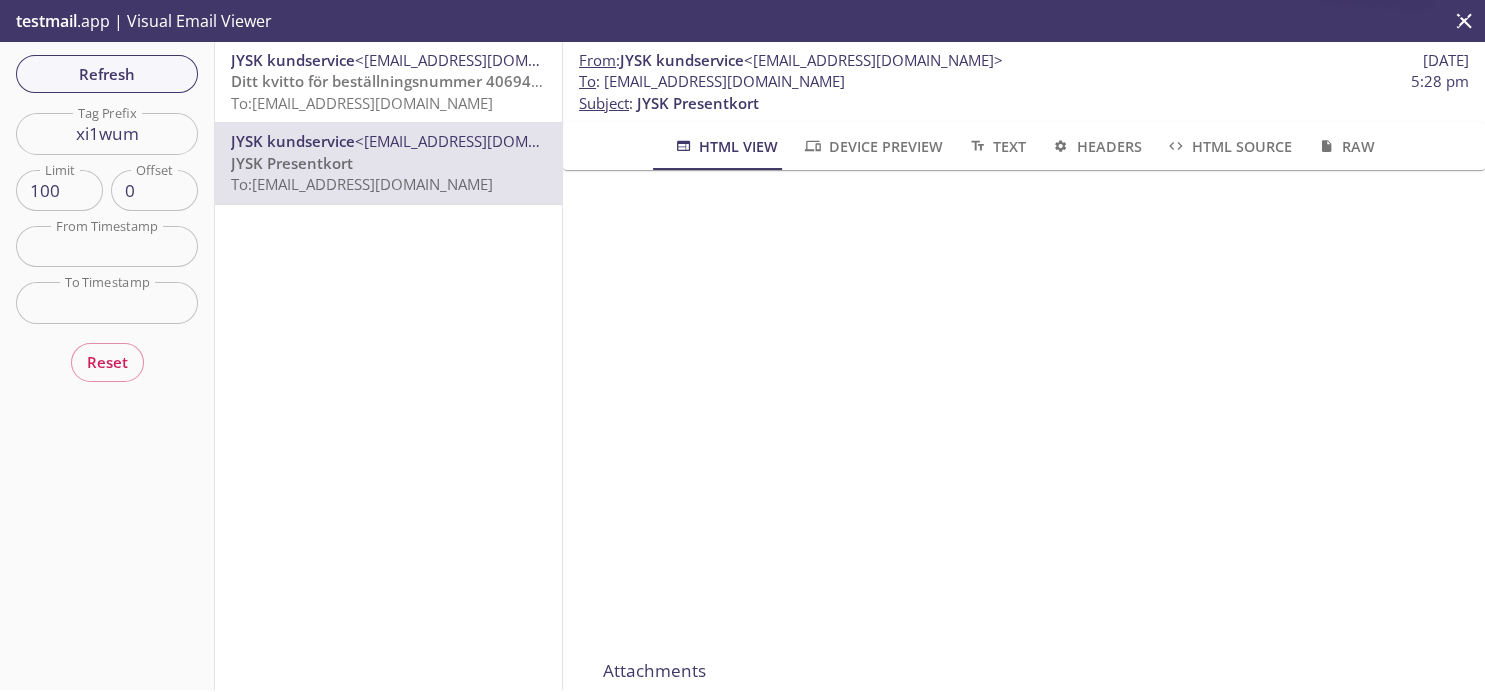 scroll, scrollTop: 368, scrollLeft: 0, axis: vertical 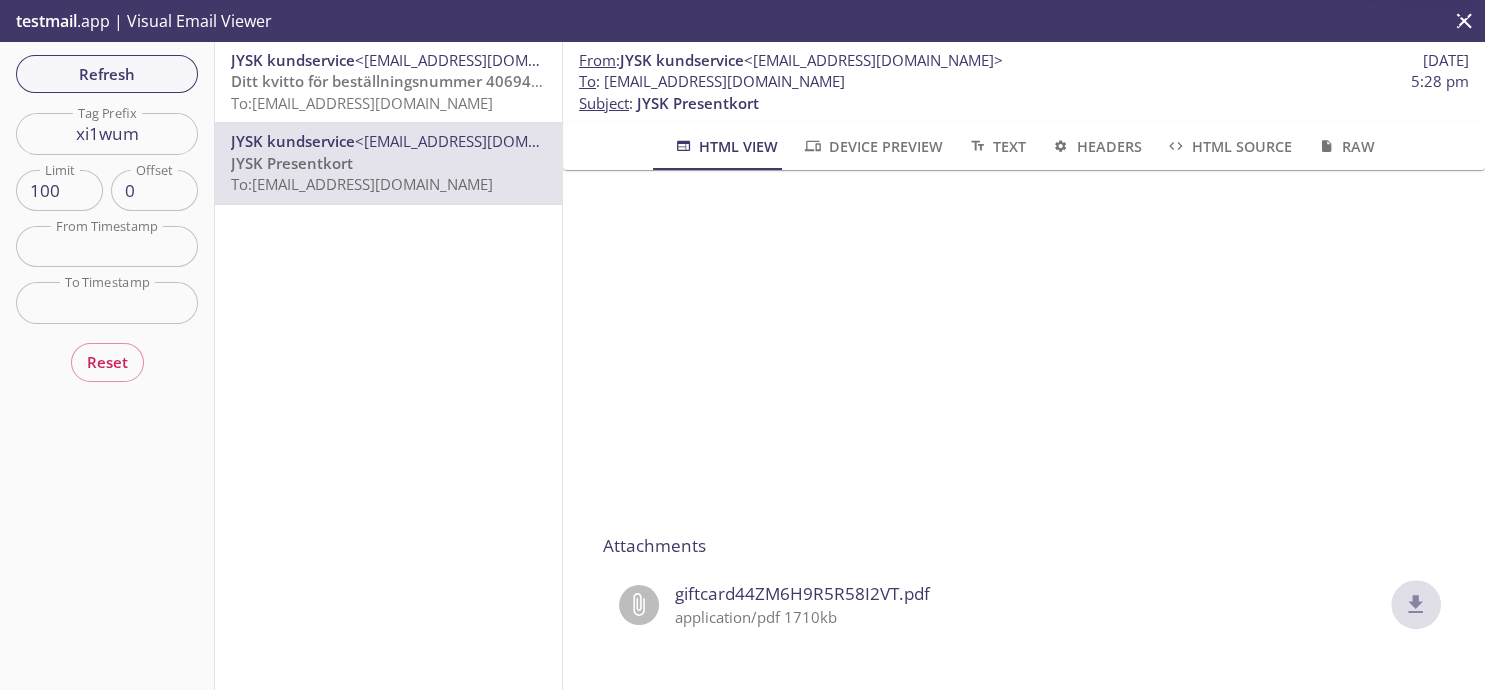 click 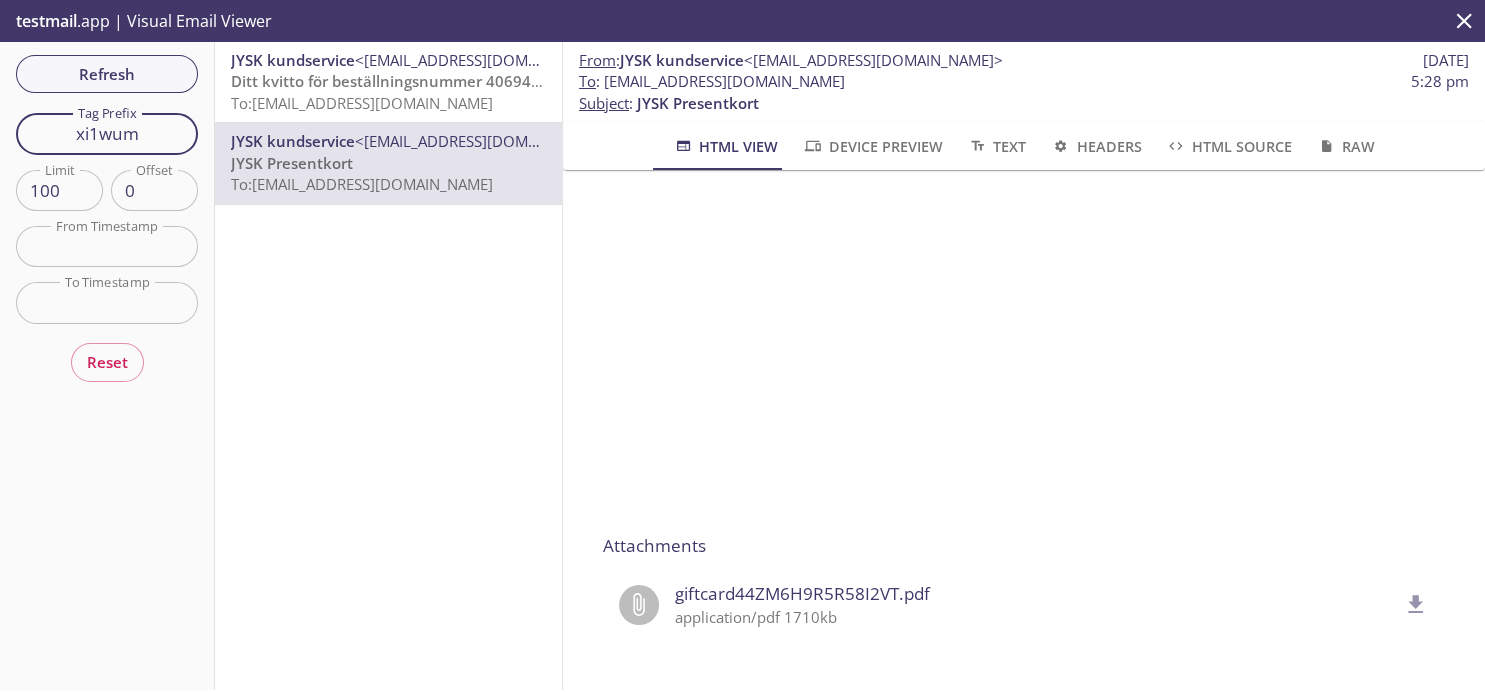 drag, startPoint x: 157, startPoint y: 131, endPoint x: 15, endPoint y: 102, distance: 144.93102 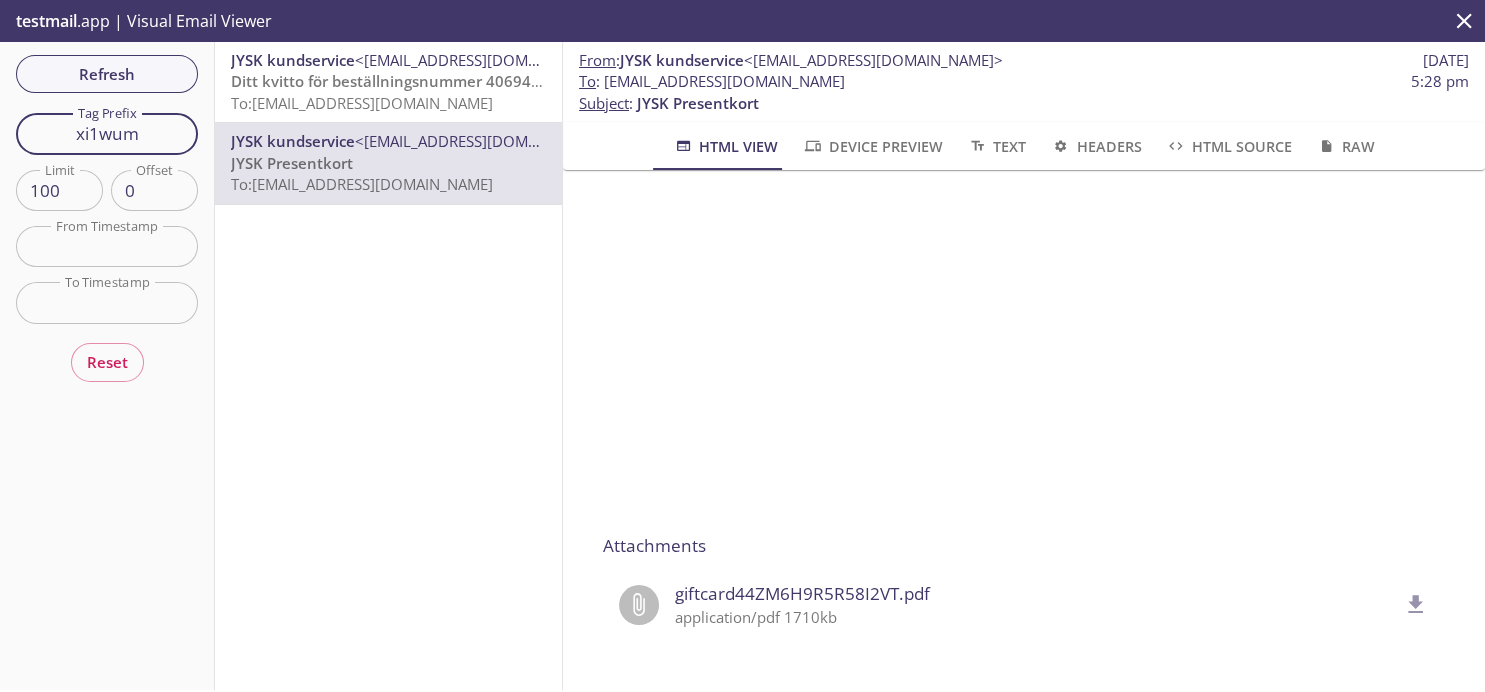 click on "xi1wum" at bounding box center (107, 133) 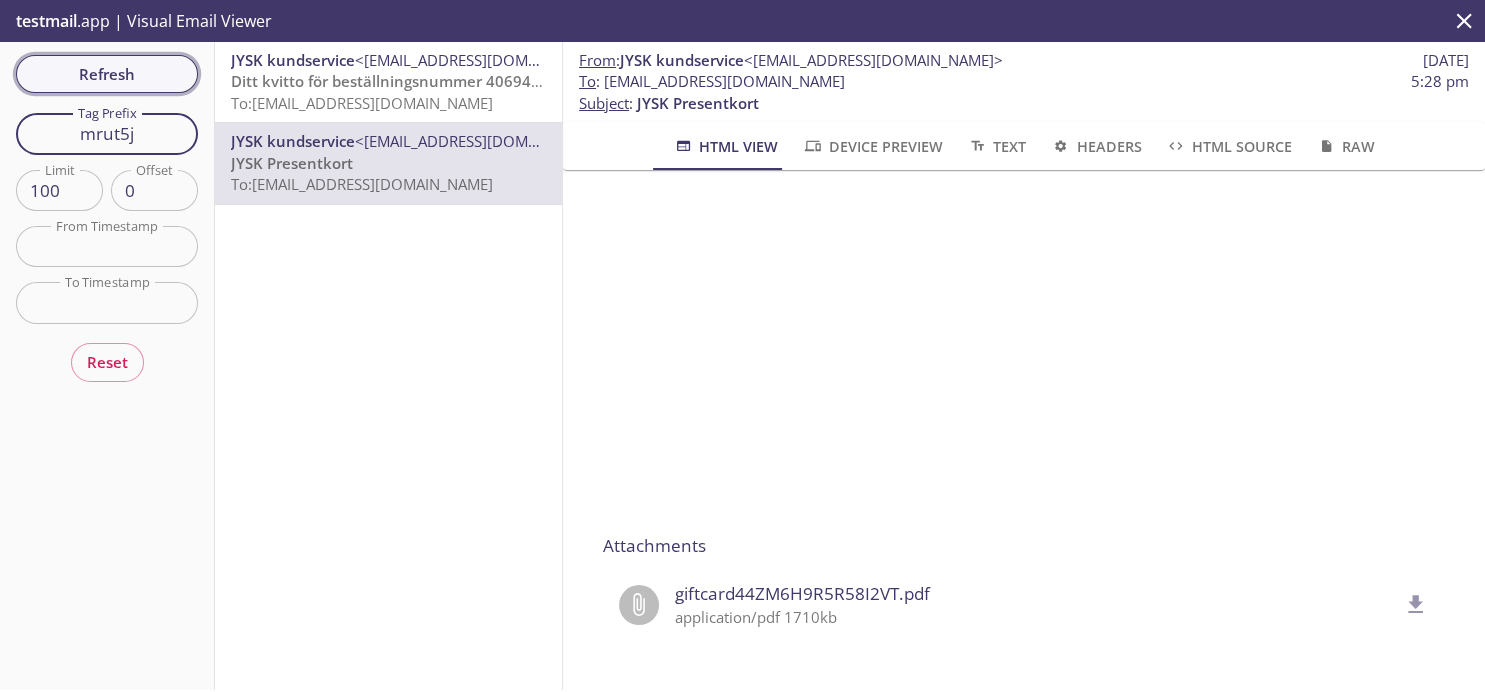 type on "mrut5j" 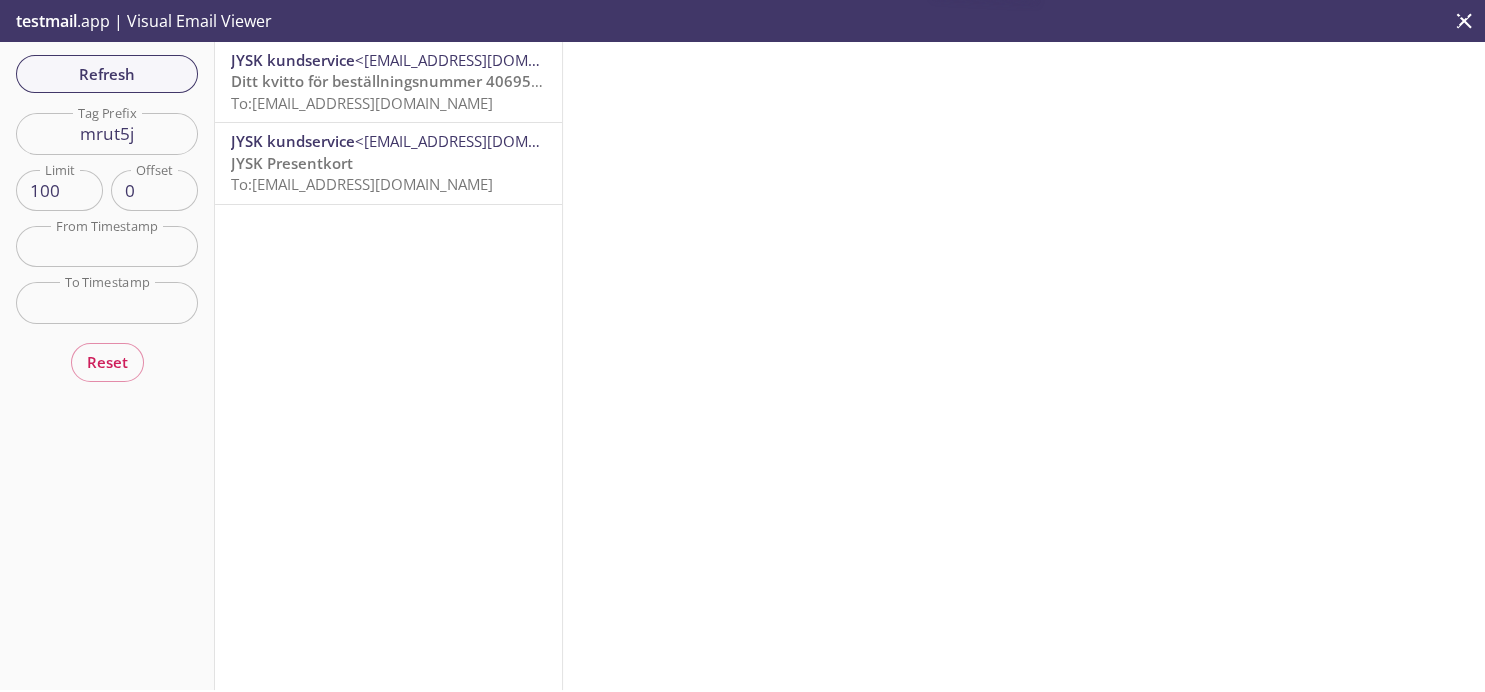 click on "JYSK Presentkort" at bounding box center (292, 163) 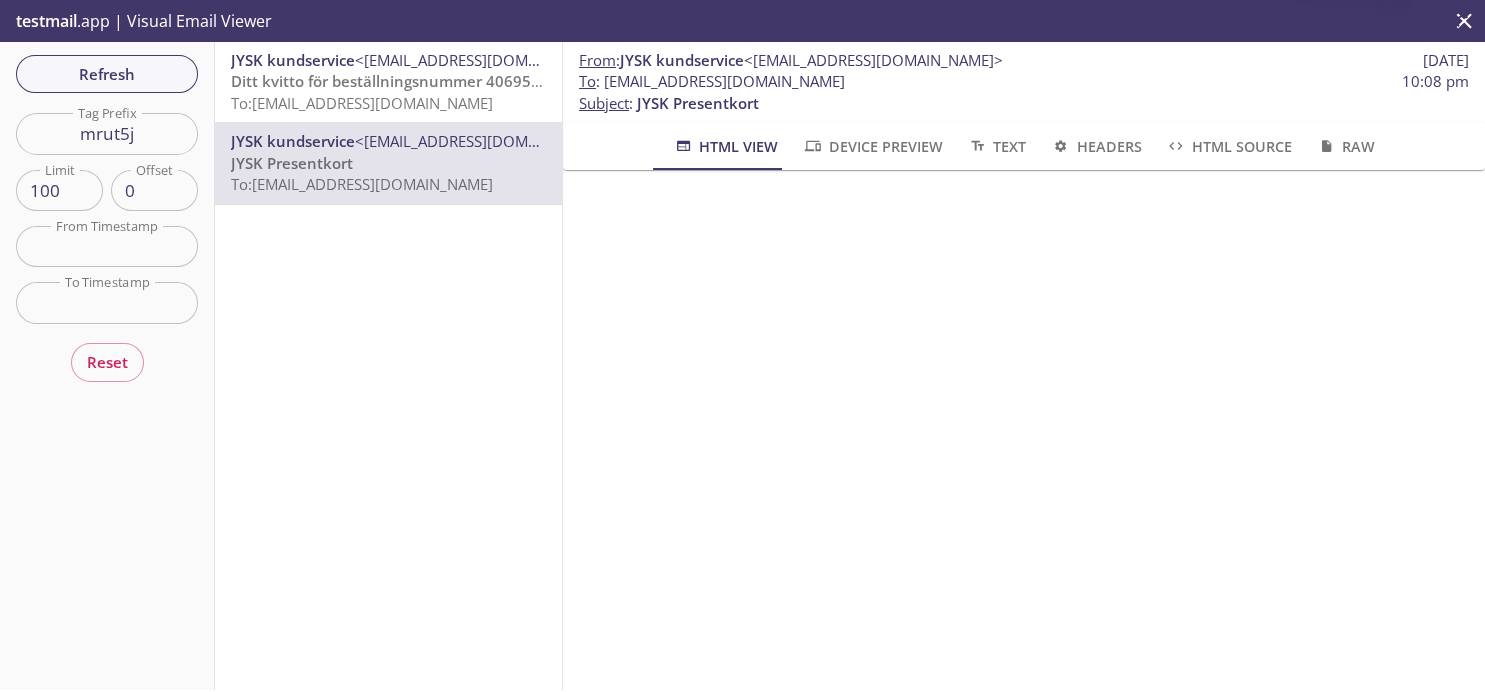 scroll, scrollTop: 368, scrollLeft: 0, axis: vertical 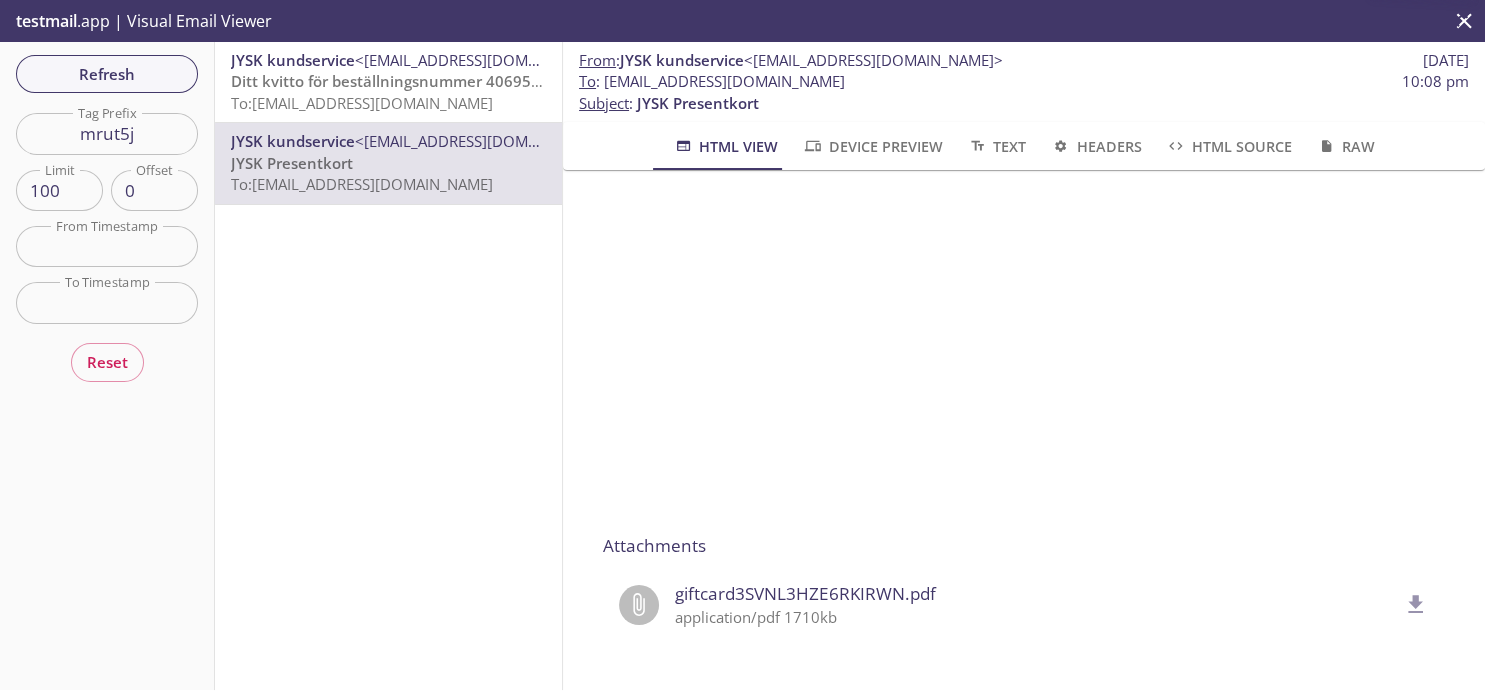 click 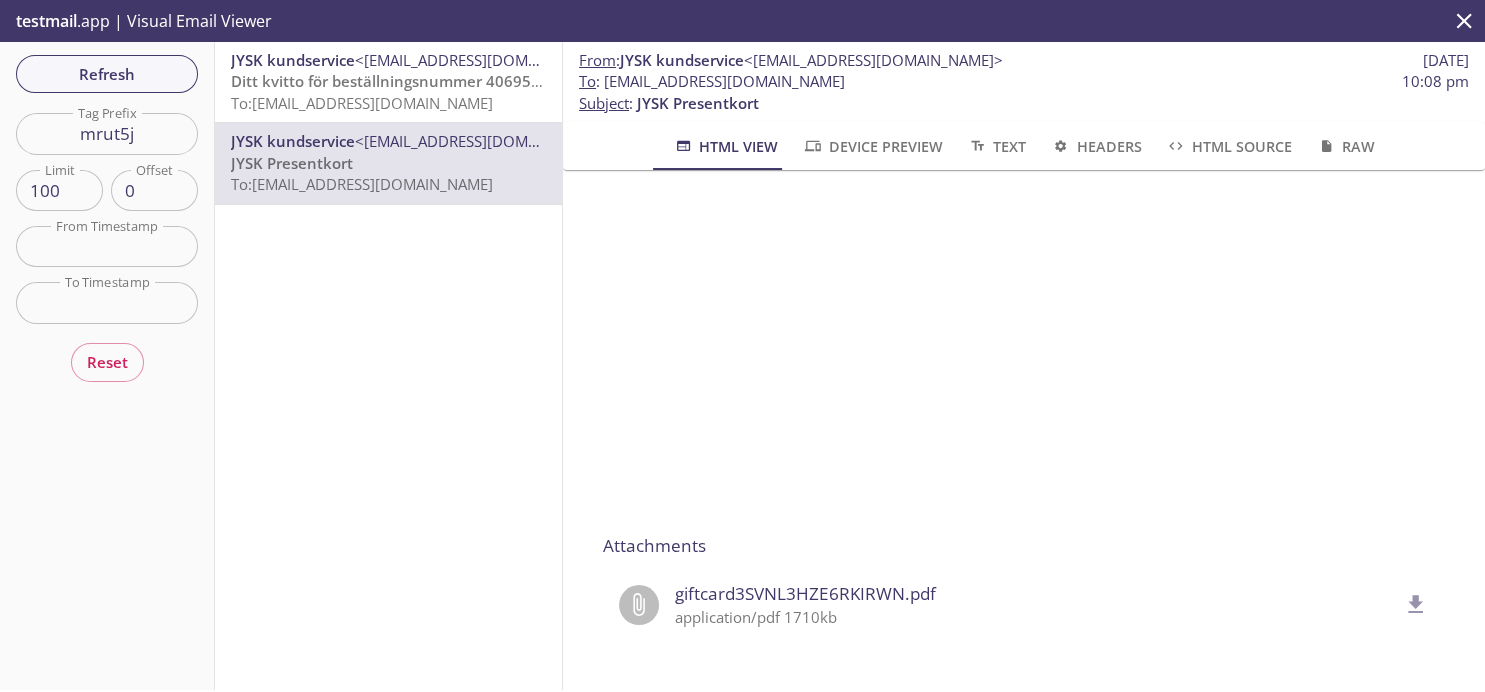 type 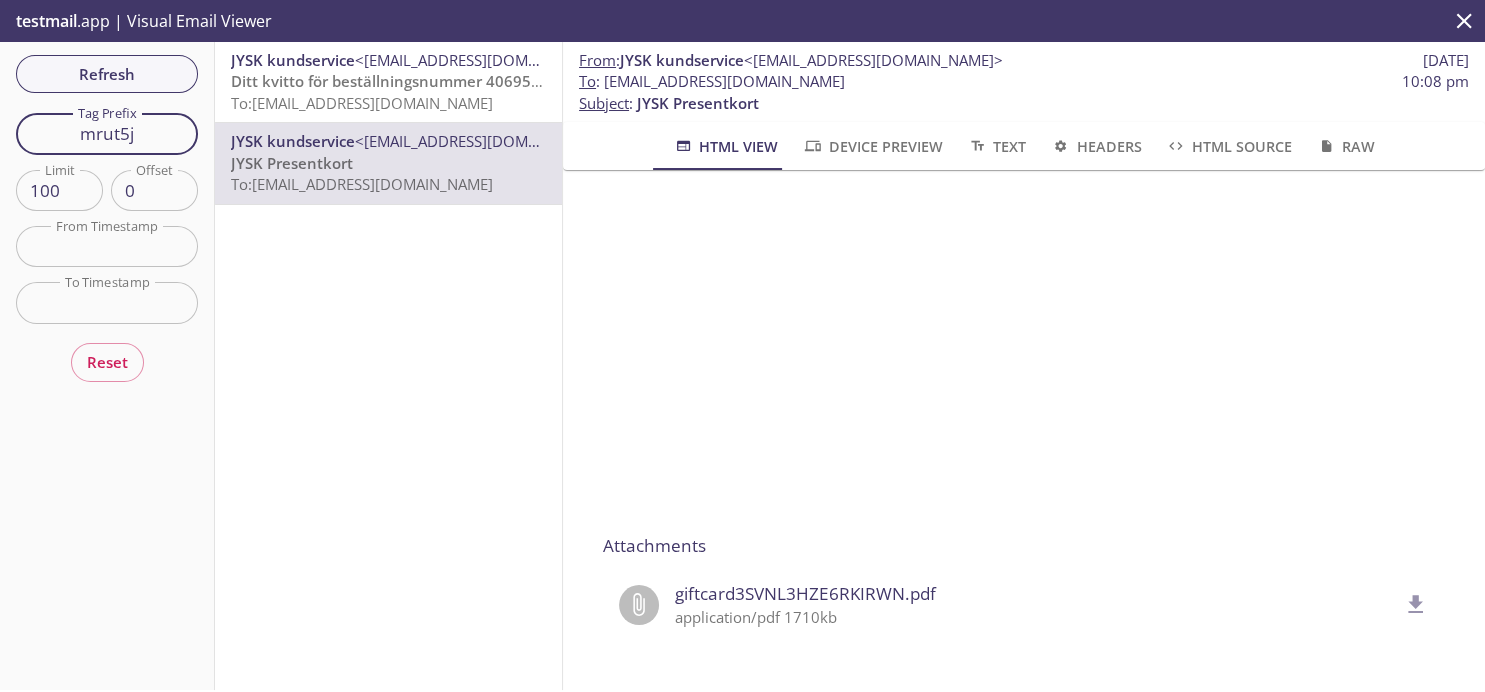 drag, startPoint x: 171, startPoint y: 132, endPoint x: 34, endPoint y: 98, distance: 141.15594 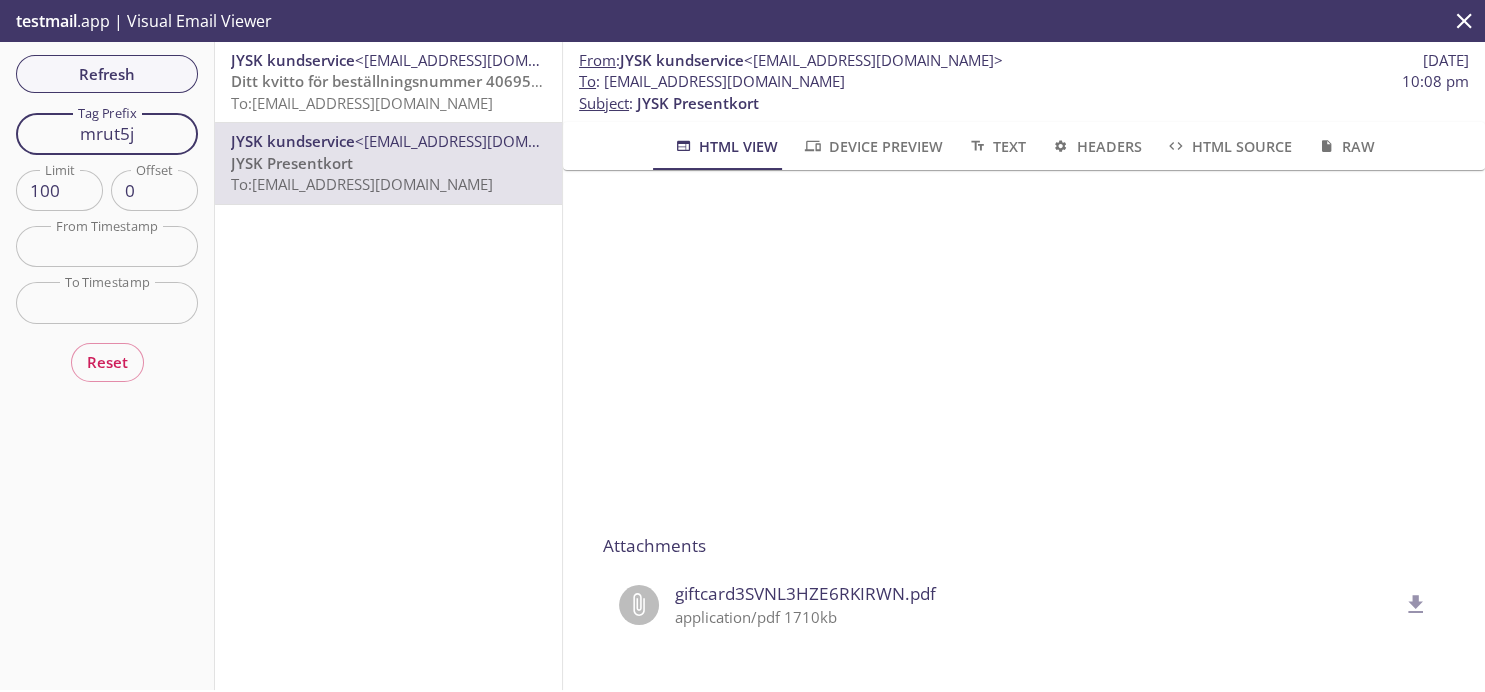 click on "mrut5j" at bounding box center (107, 133) 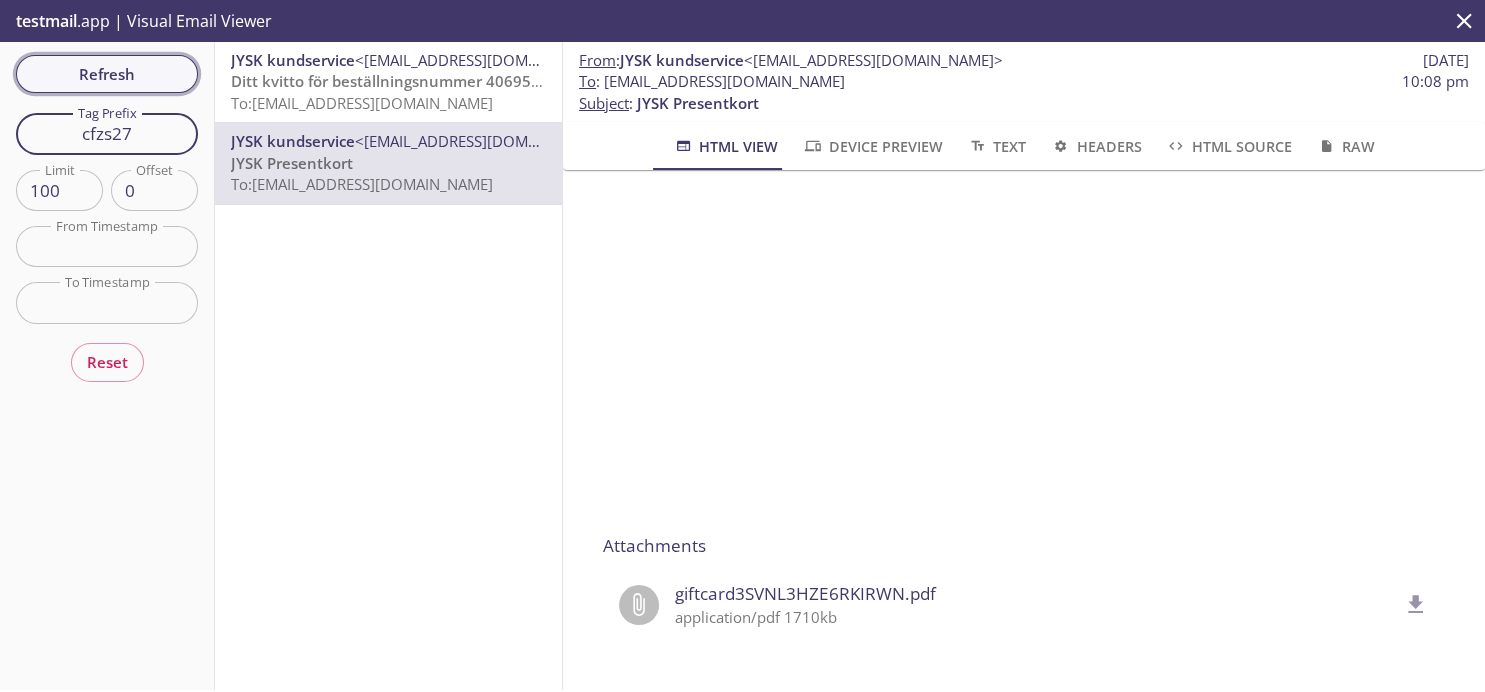 click on "Refresh" at bounding box center (107, 74) 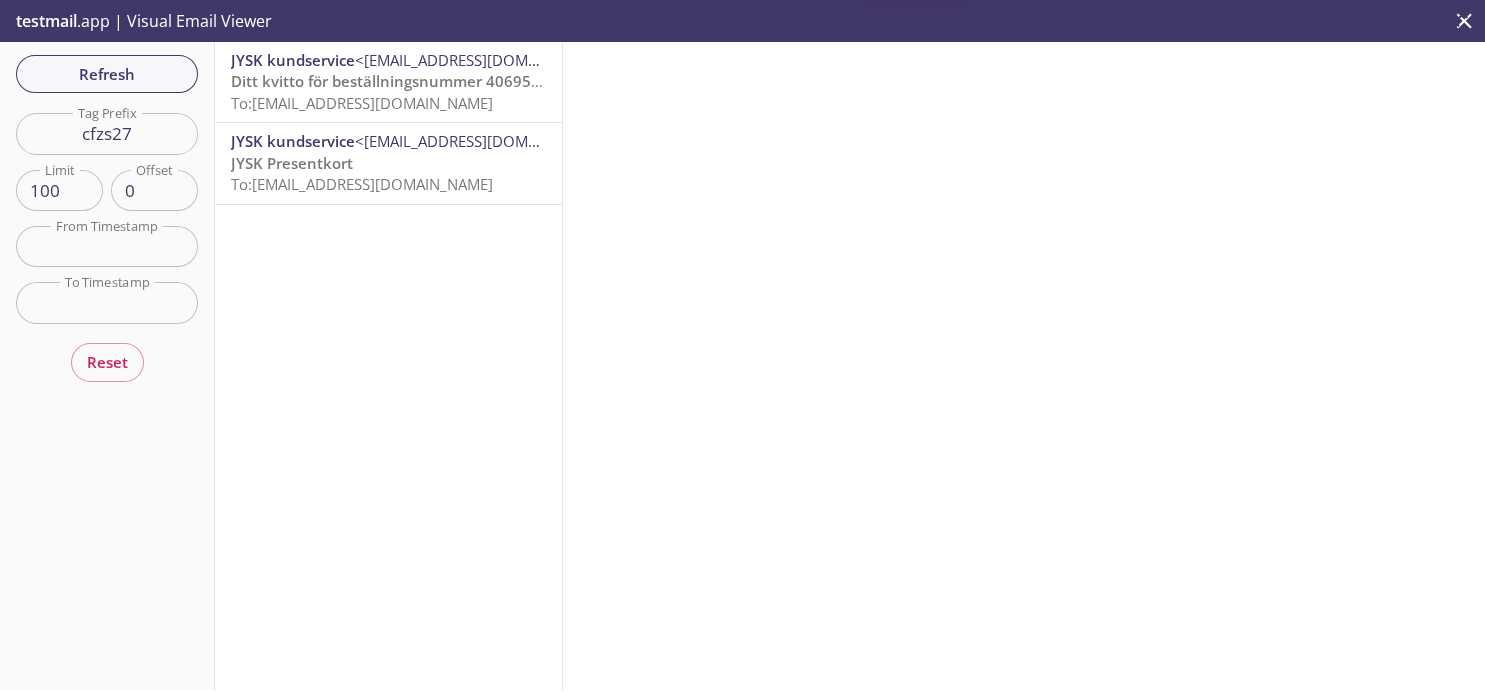 click on "JYSK Presentkort To:  [EMAIL_ADDRESS][DOMAIN_NAME]" at bounding box center [388, 174] 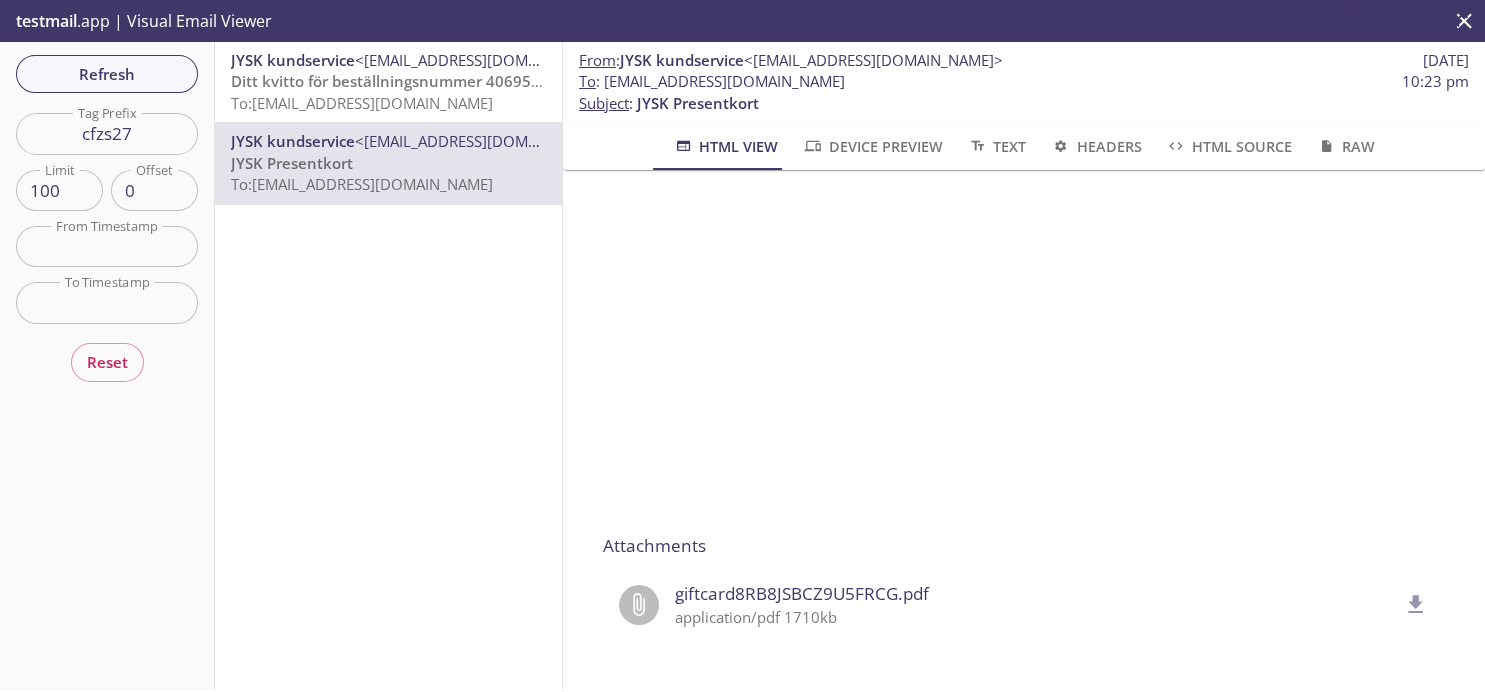 scroll, scrollTop: 368, scrollLeft: 0, axis: vertical 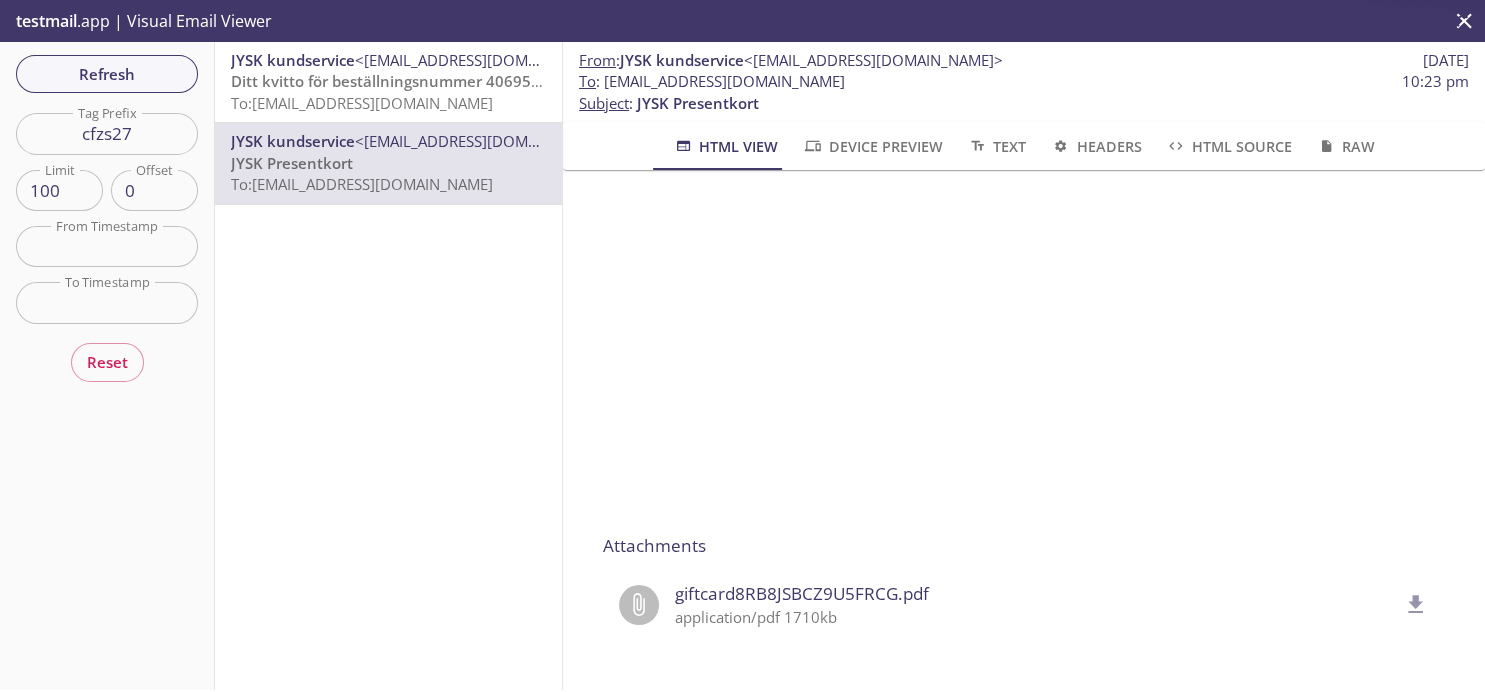click 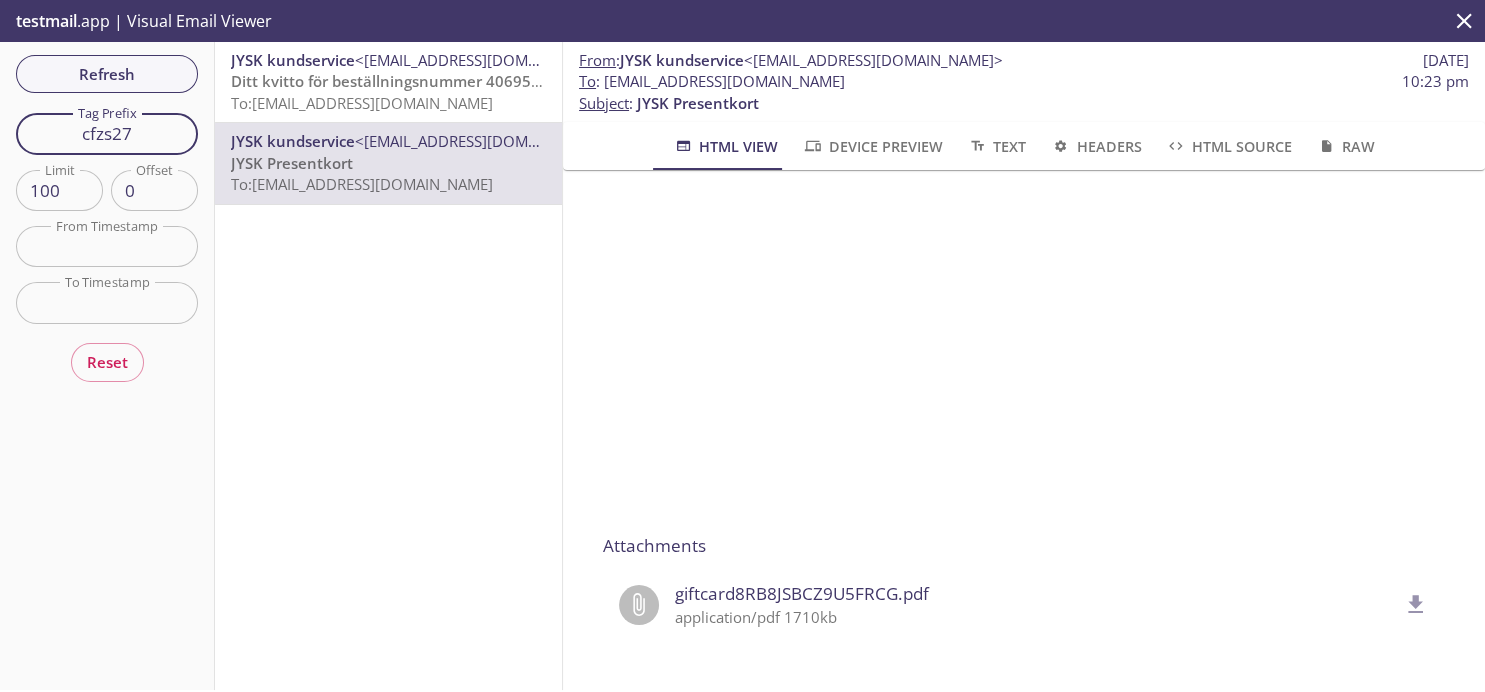 drag, startPoint x: 154, startPoint y: 138, endPoint x: 0, endPoint y: 107, distance: 157.08914 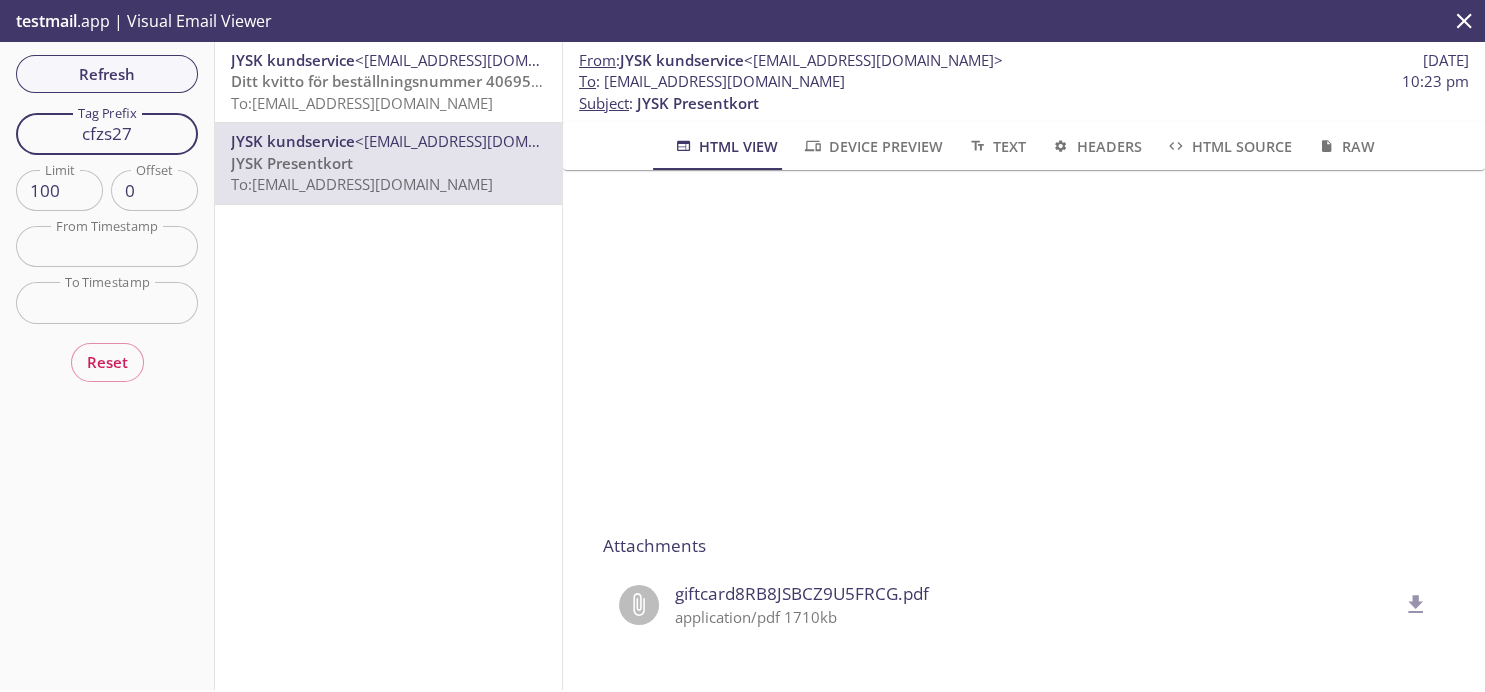 click on "cfzs27" at bounding box center (107, 133) 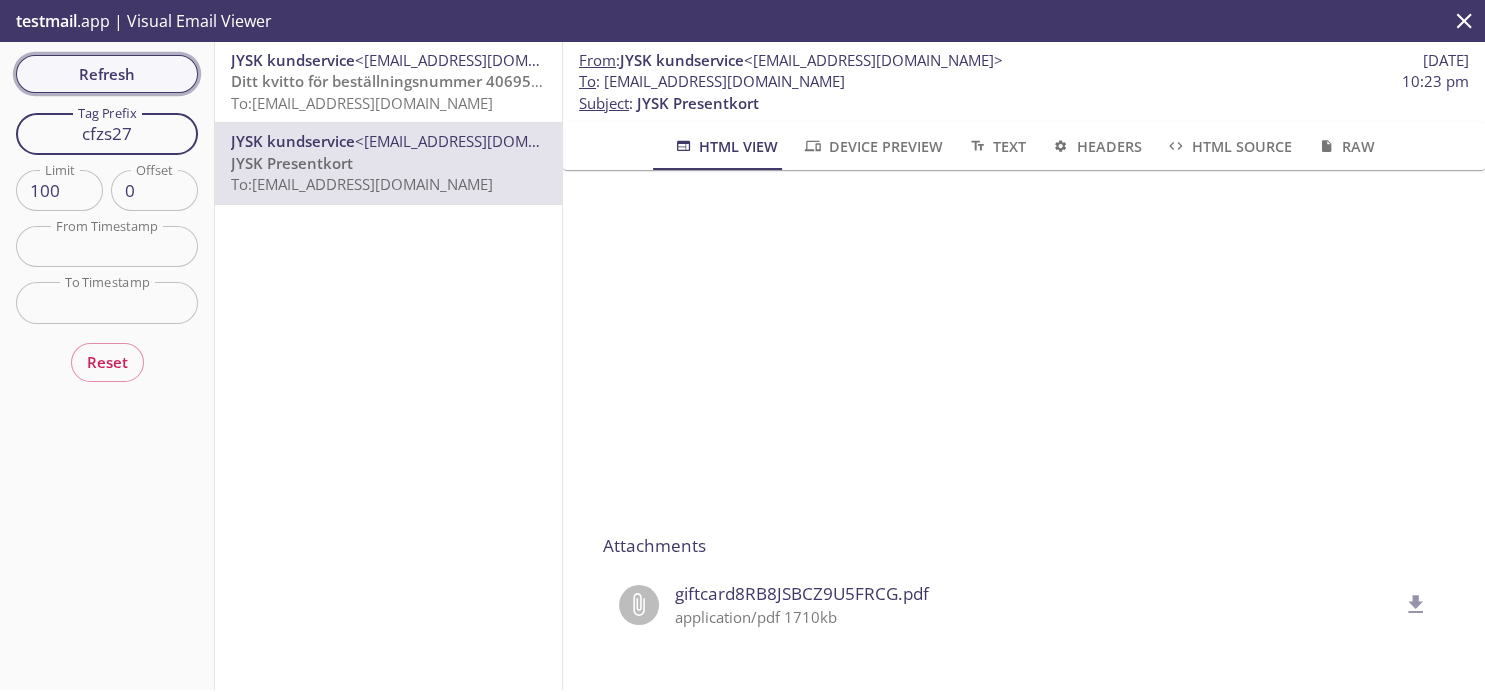 paste on "dg5mk" 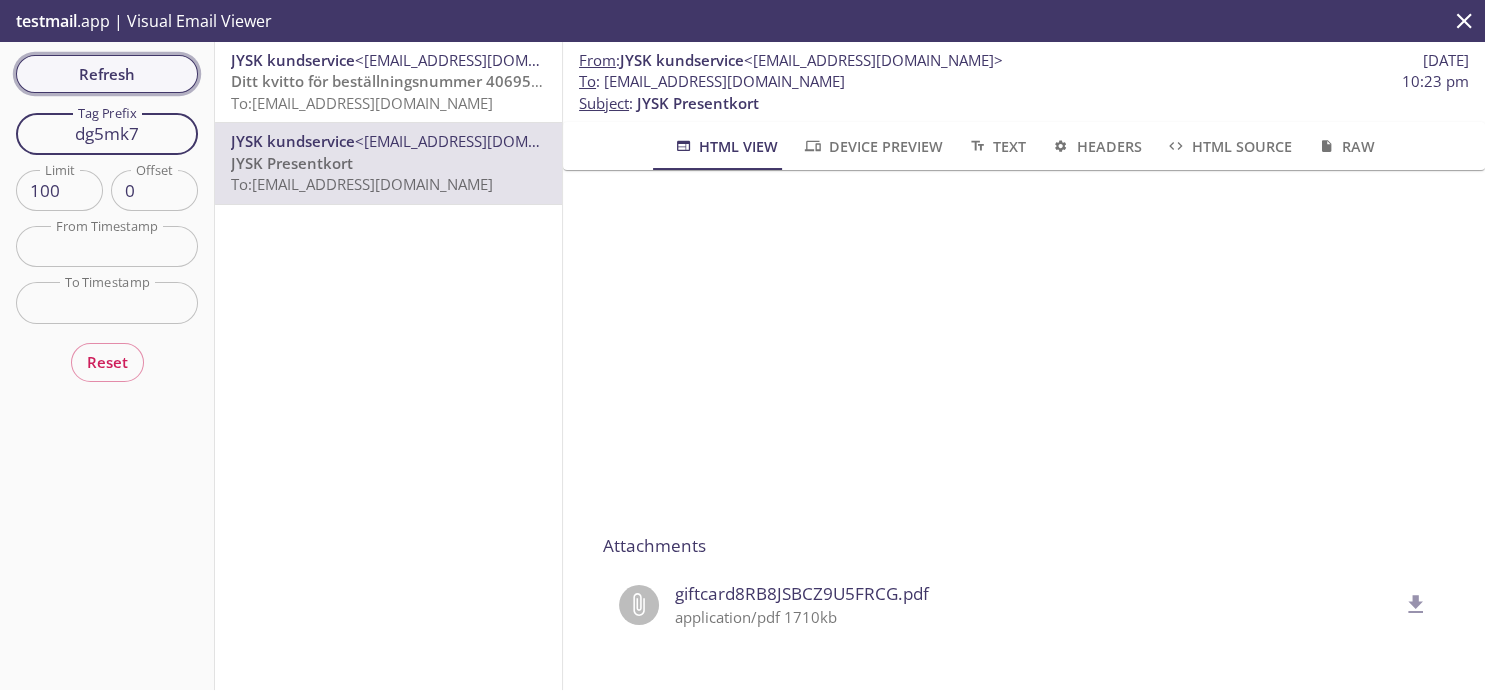 click on "Refresh" at bounding box center [107, 74] 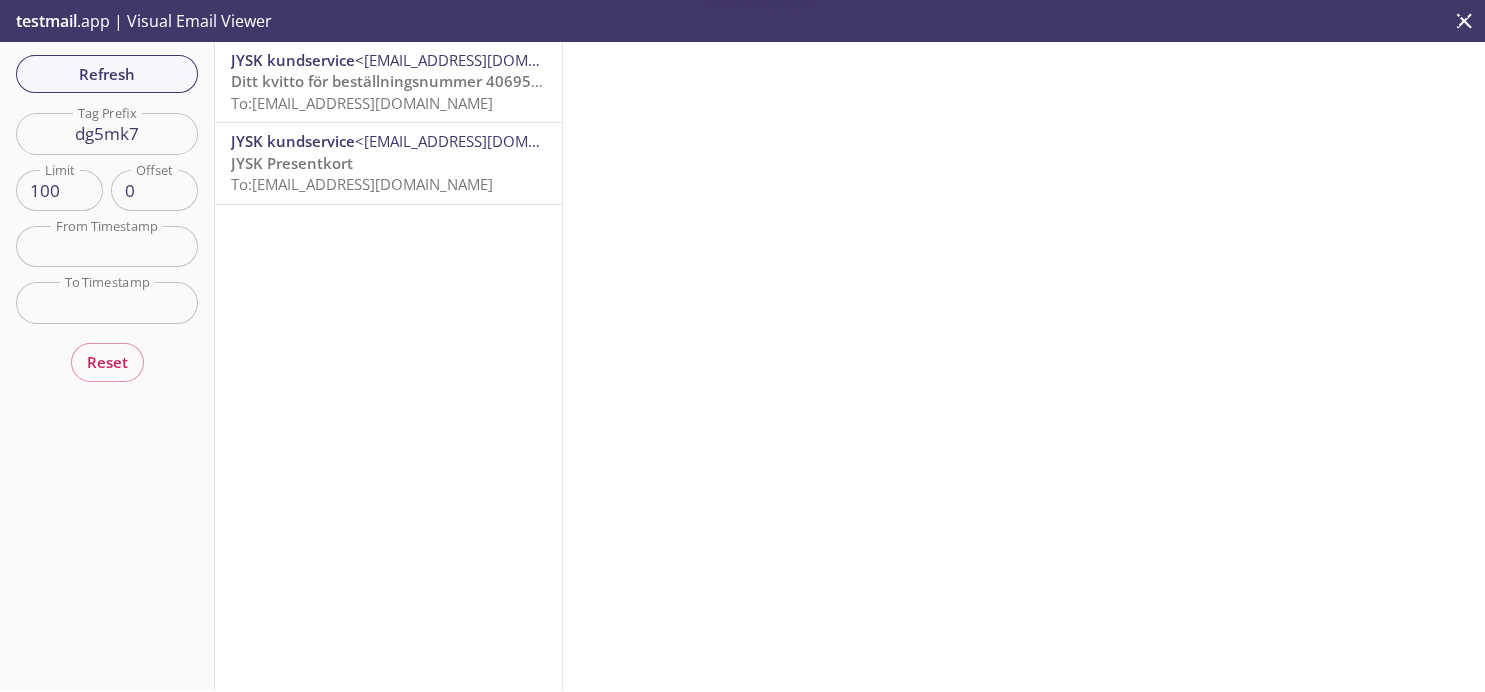 click on "JYSK Presentkort To:  [EMAIL_ADDRESS][DOMAIN_NAME]" at bounding box center (388, 174) 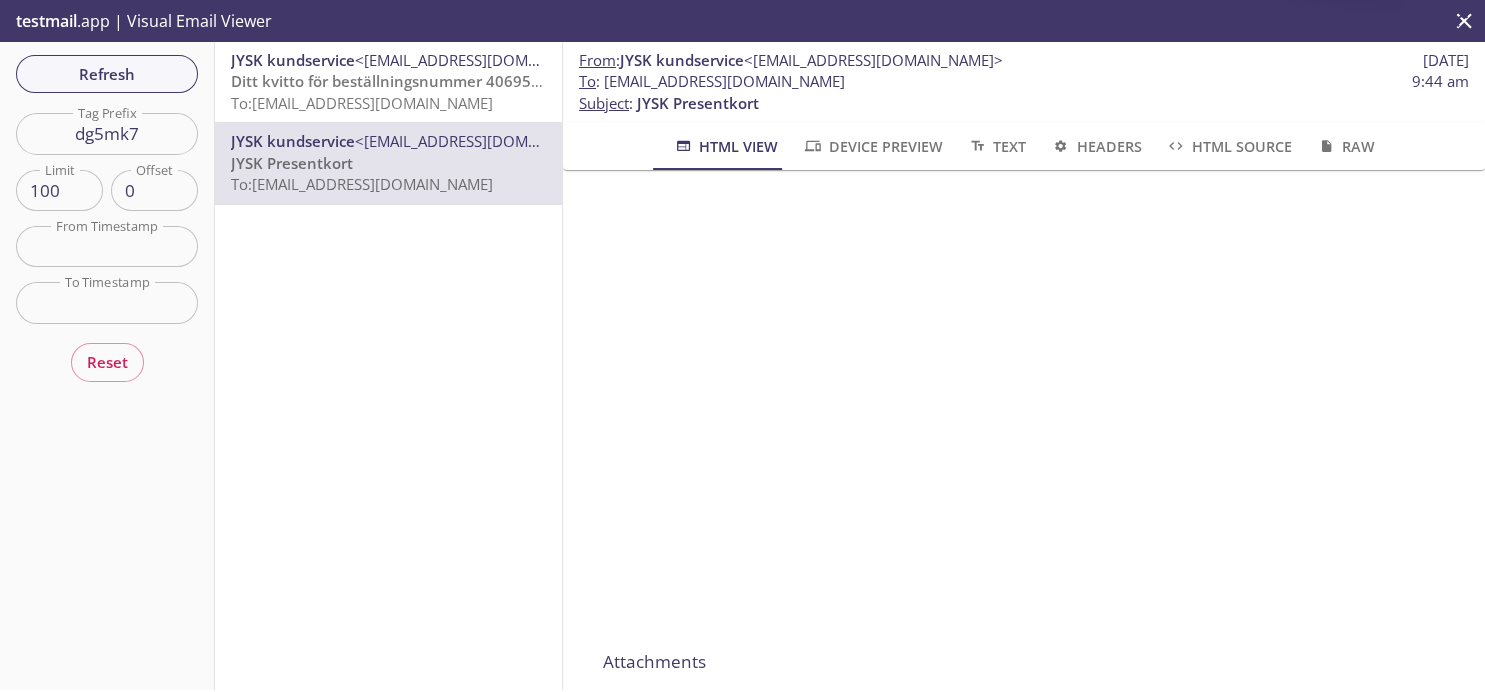 scroll, scrollTop: 368, scrollLeft: 0, axis: vertical 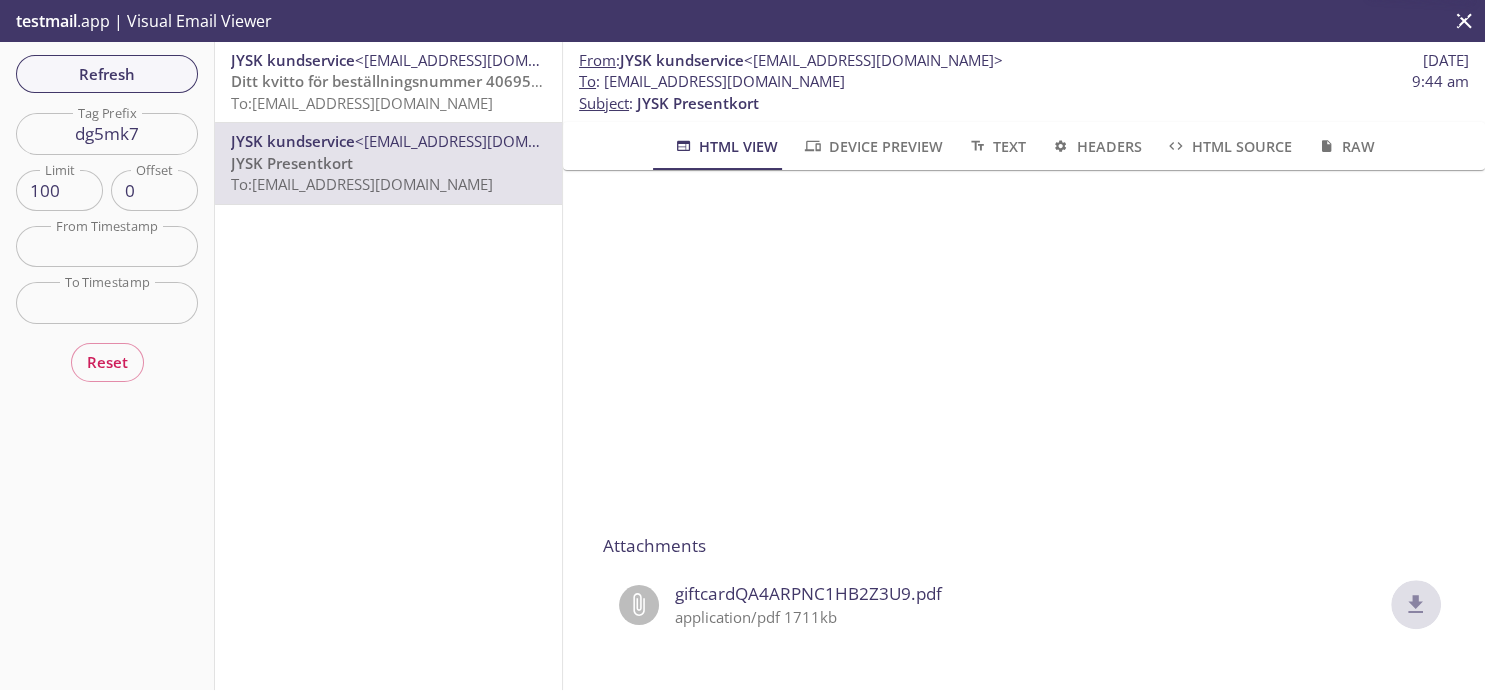 click 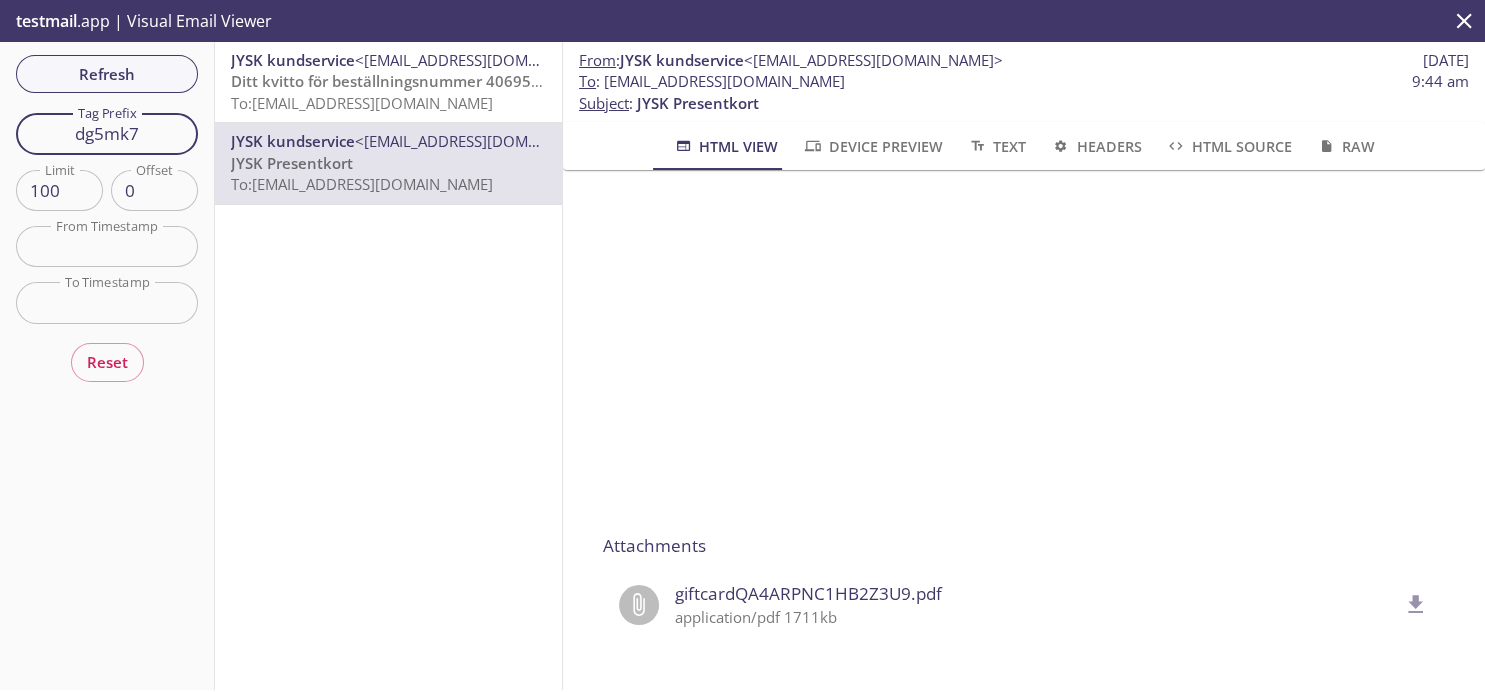 drag, startPoint x: 146, startPoint y: 130, endPoint x: 0, endPoint y: 111, distance: 147.23111 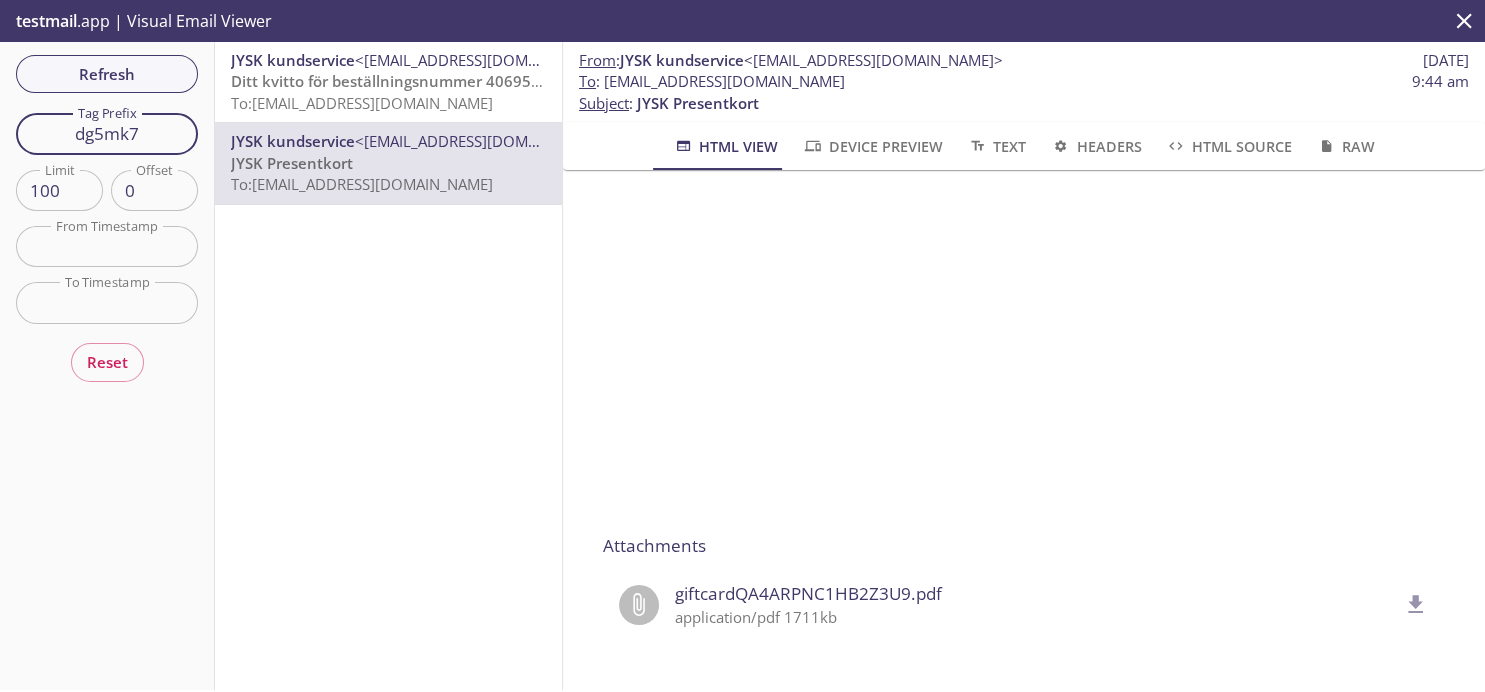 click on "dg5mk7" at bounding box center (107, 133) 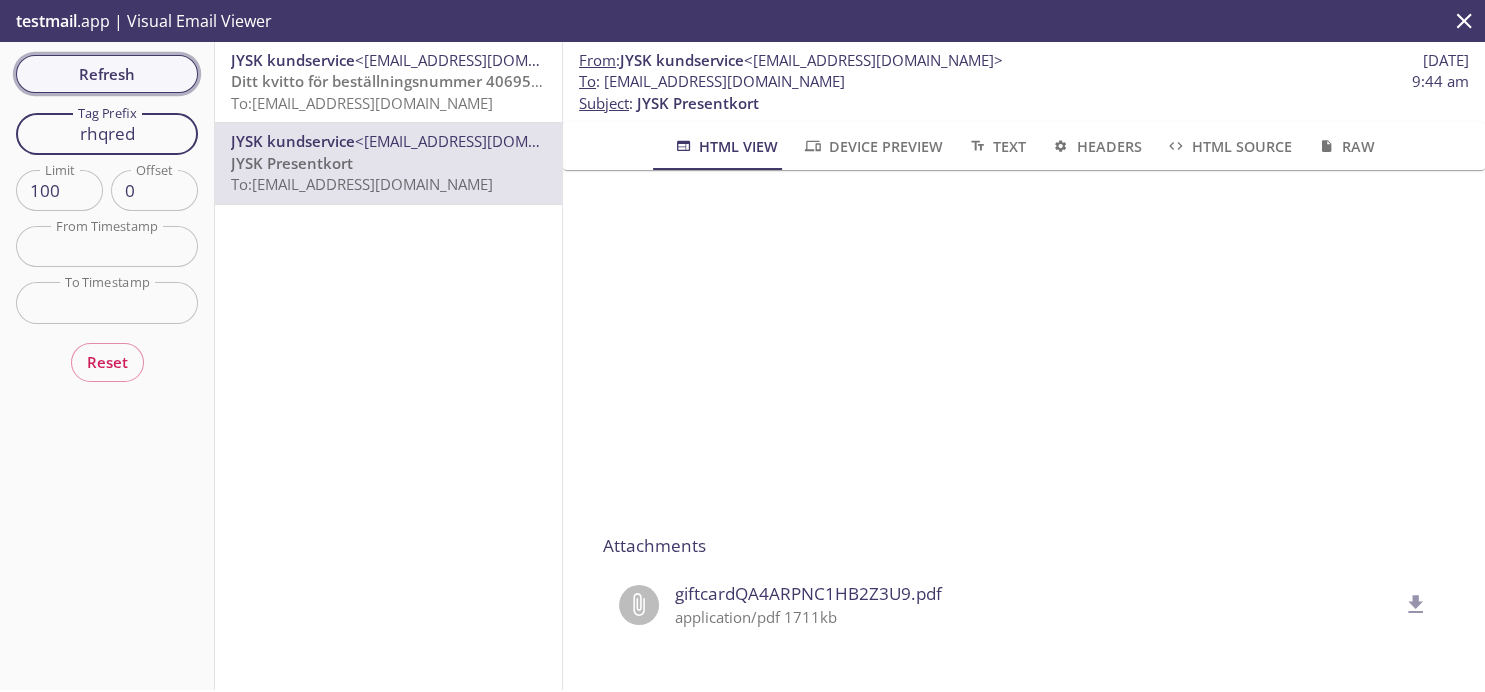 type on "rhqred" 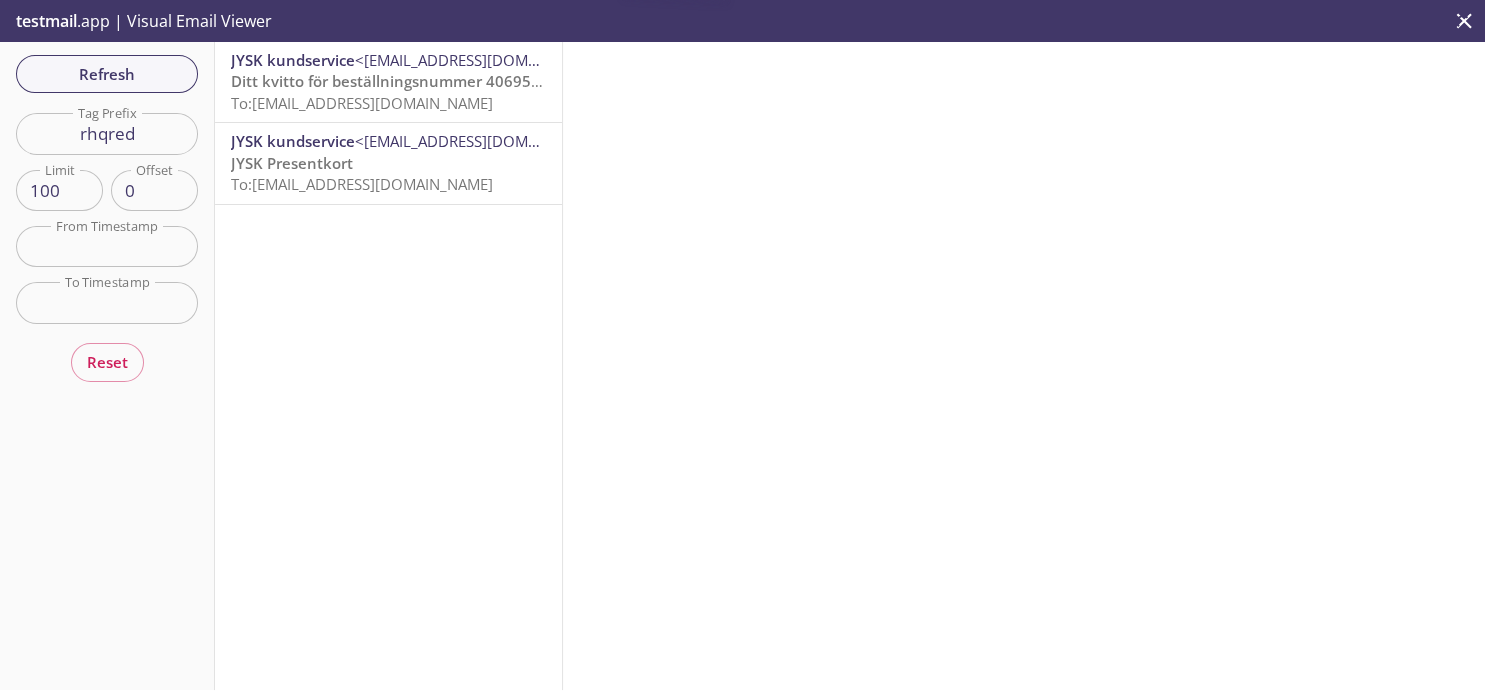 click on "JYSK Presentkort To:  [EMAIL_ADDRESS][DOMAIN_NAME]" at bounding box center (388, 174) 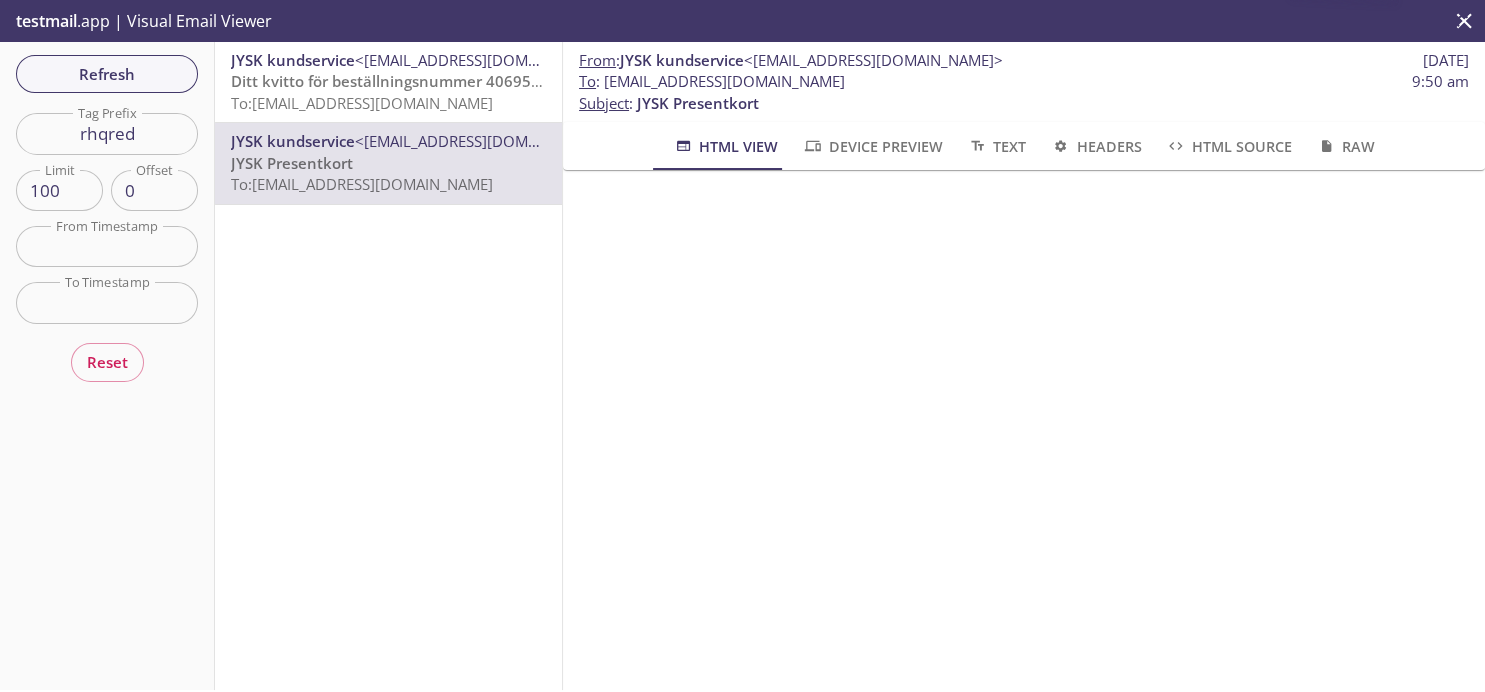 scroll, scrollTop: 368, scrollLeft: 0, axis: vertical 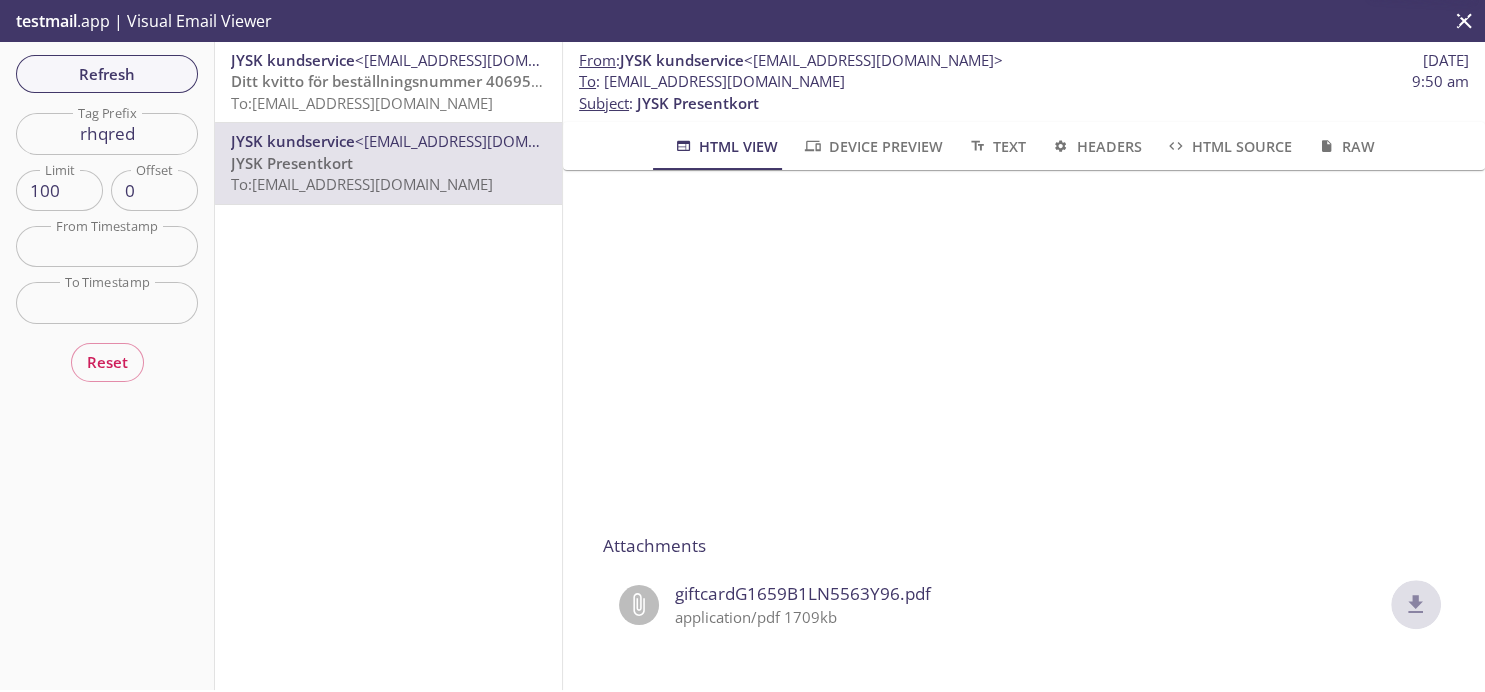 click 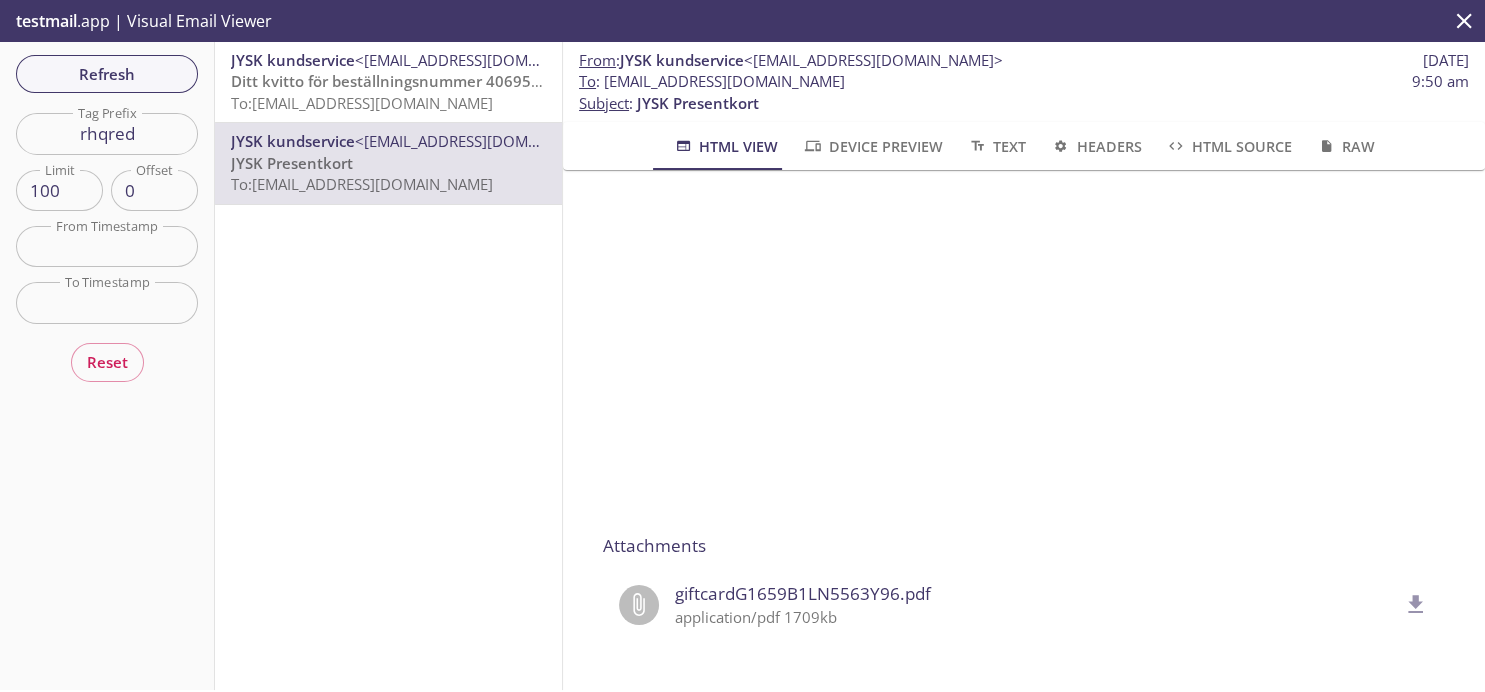 type 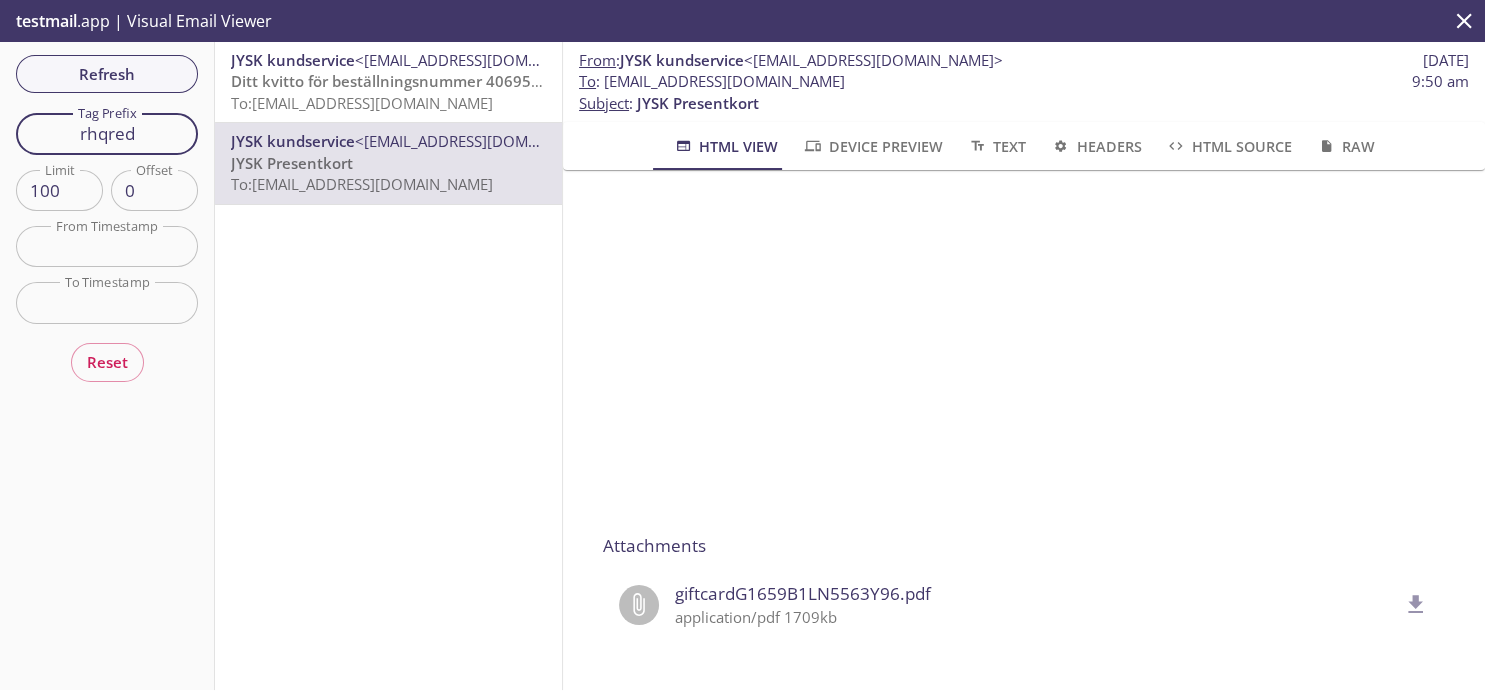 drag, startPoint x: 163, startPoint y: 135, endPoint x: 0, endPoint y: 102, distance: 166.30695 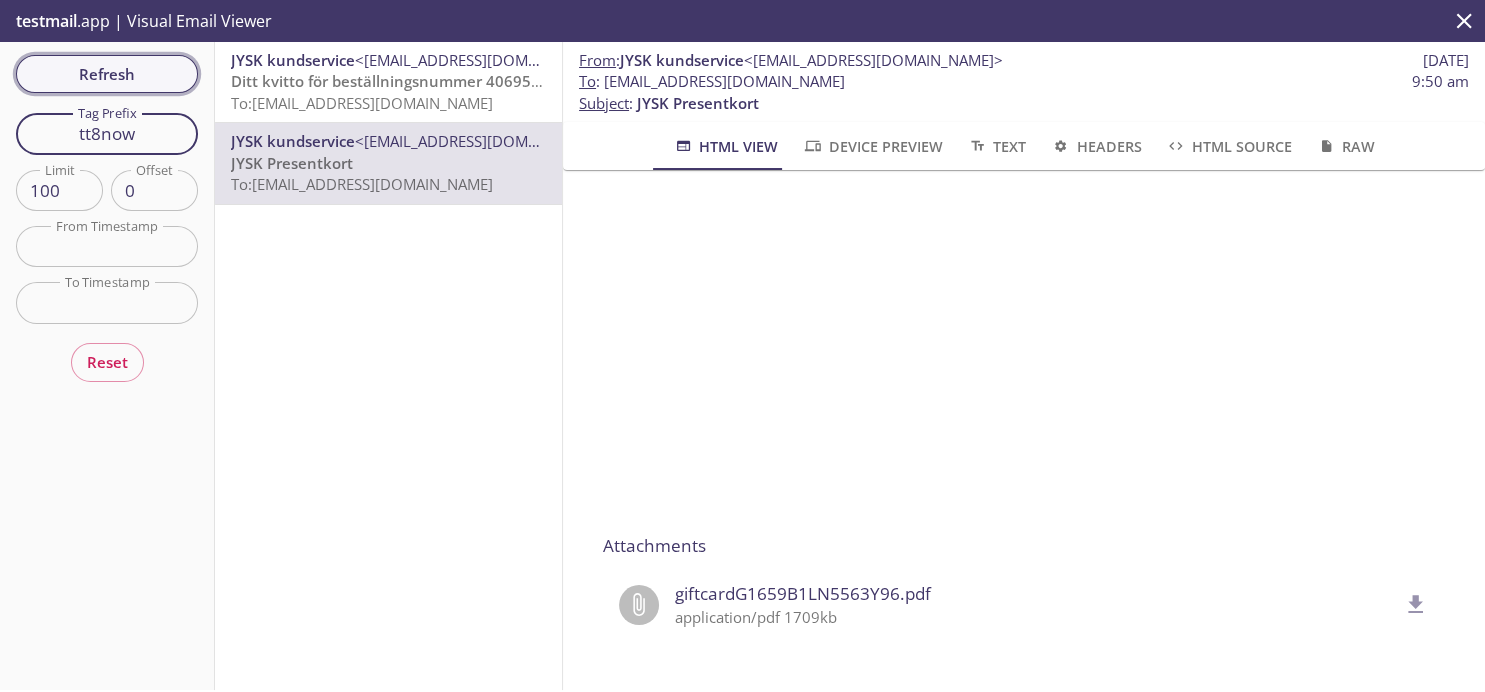 type on "tt8now" 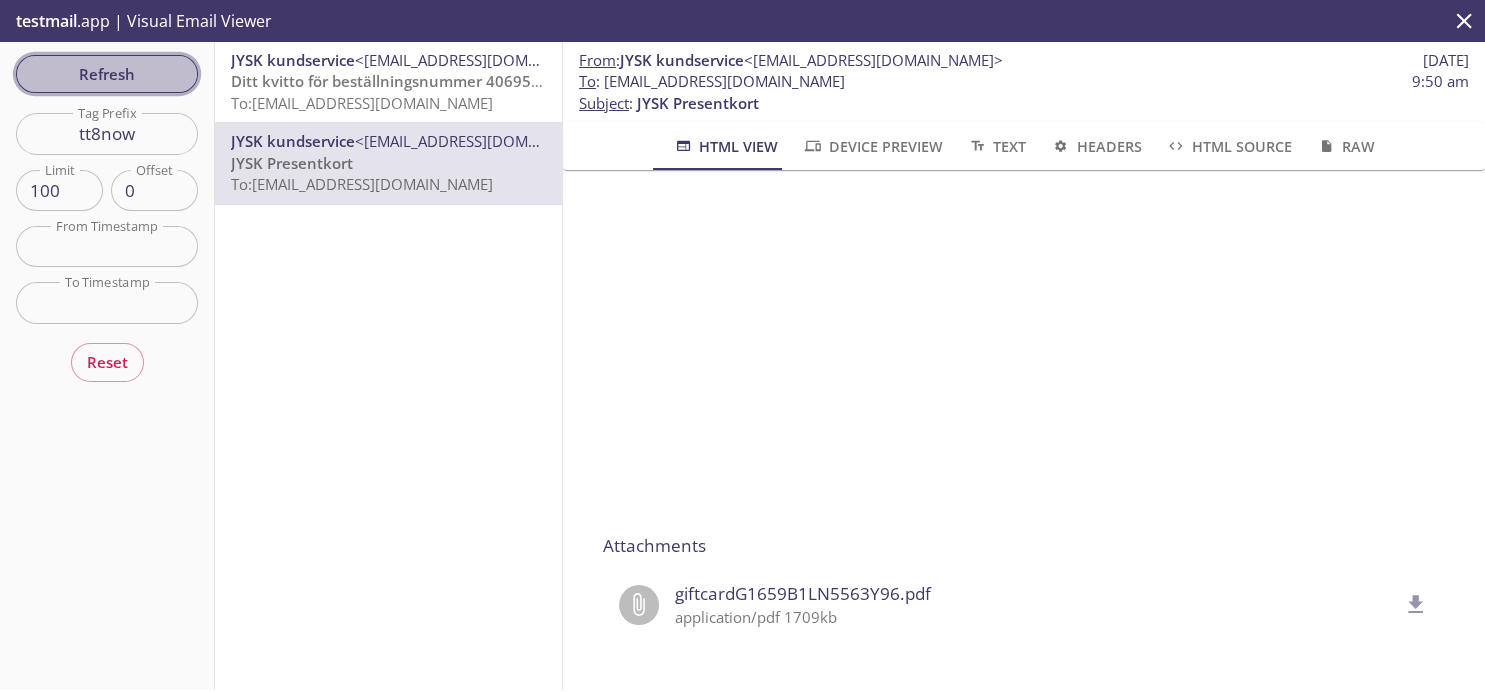 click on "Refresh" at bounding box center (107, 74) 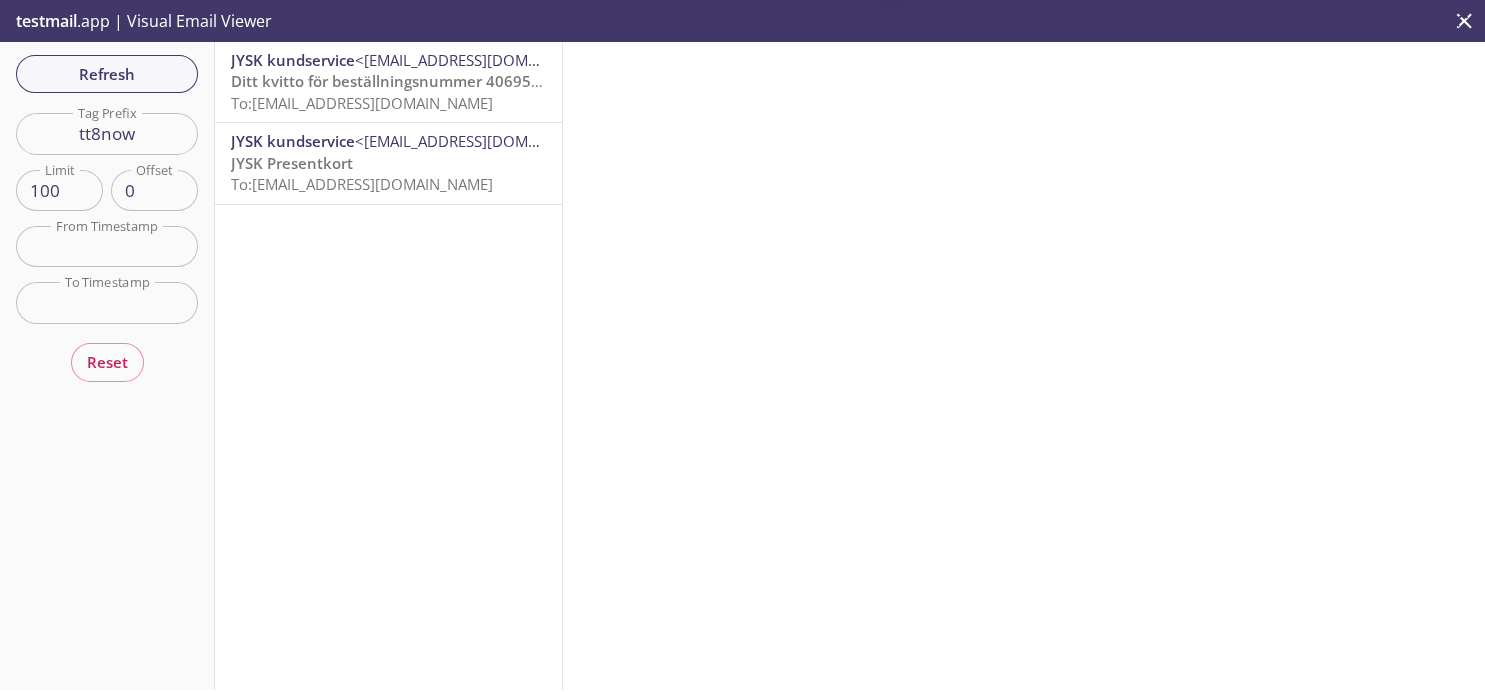 click on "JYSK Presentkort To:  [EMAIL_ADDRESS][DOMAIN_NAME]" at bounding box center (388, 174) 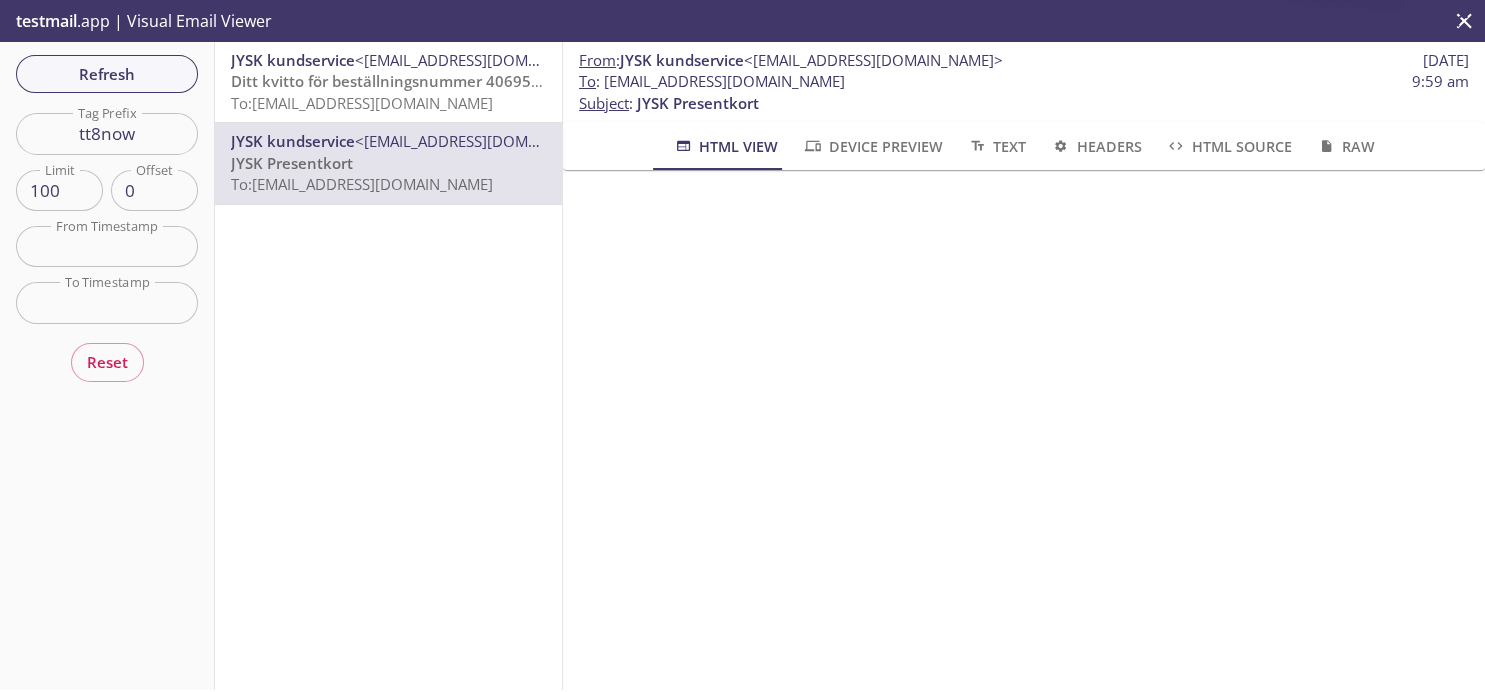 scroll, scrollTop: 368, scrollLeft: 0, axis: vertical 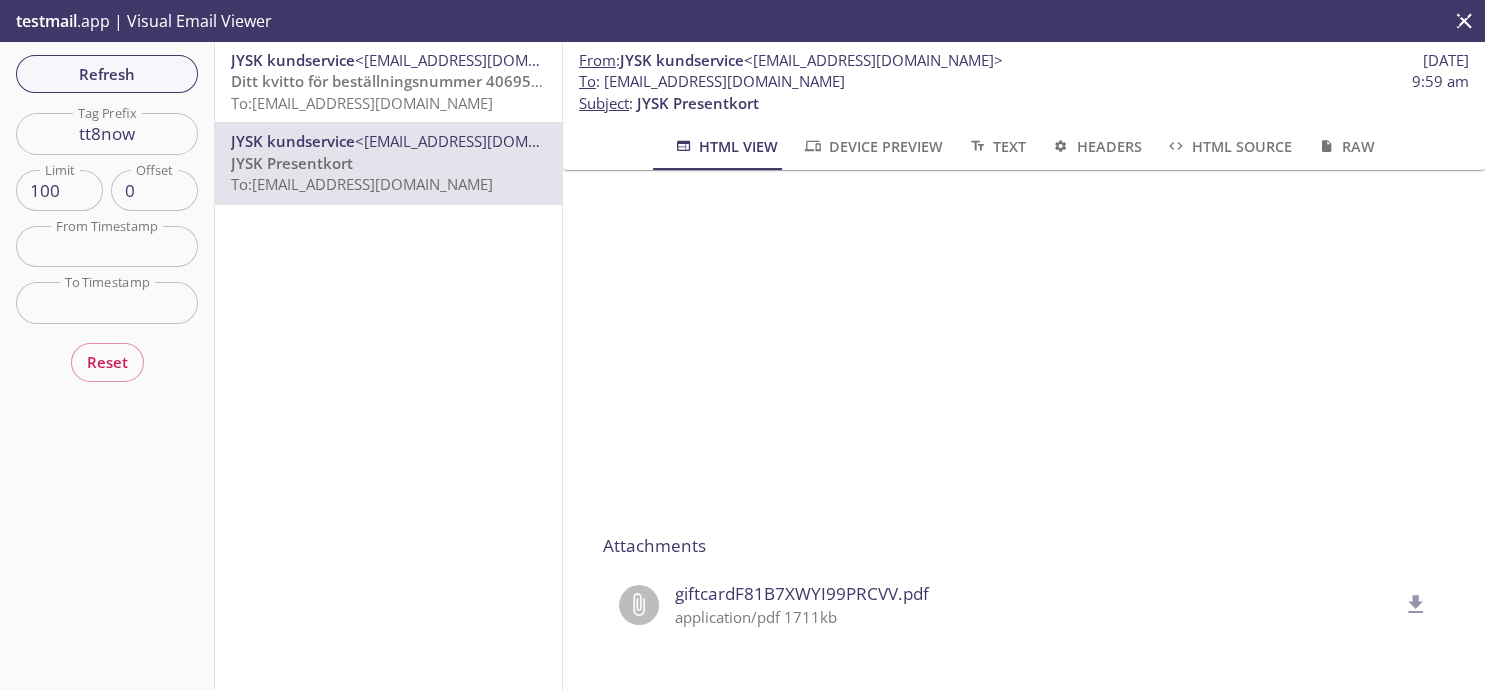 click 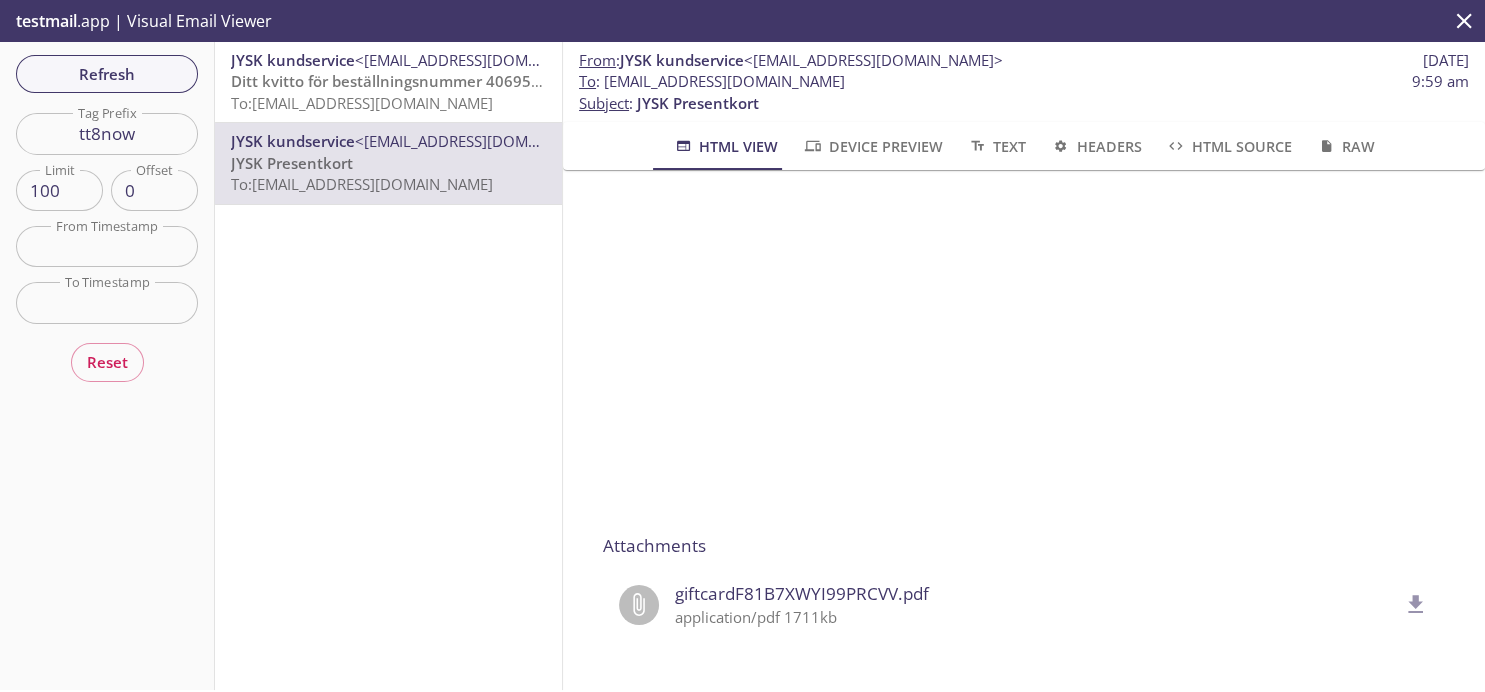 type 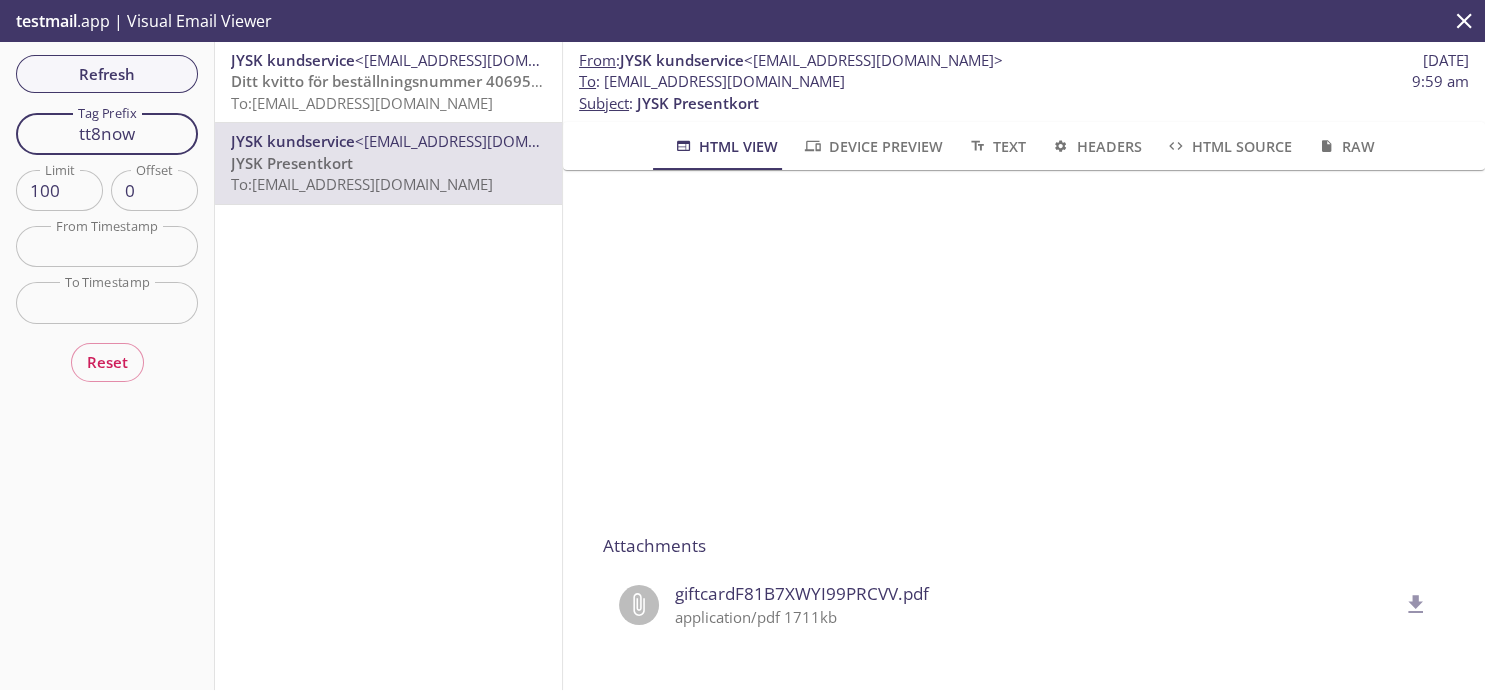drag, startPoint x: 152, startPoint y: 135, endPoint x: 0, endPoint y: 135, distance: 152 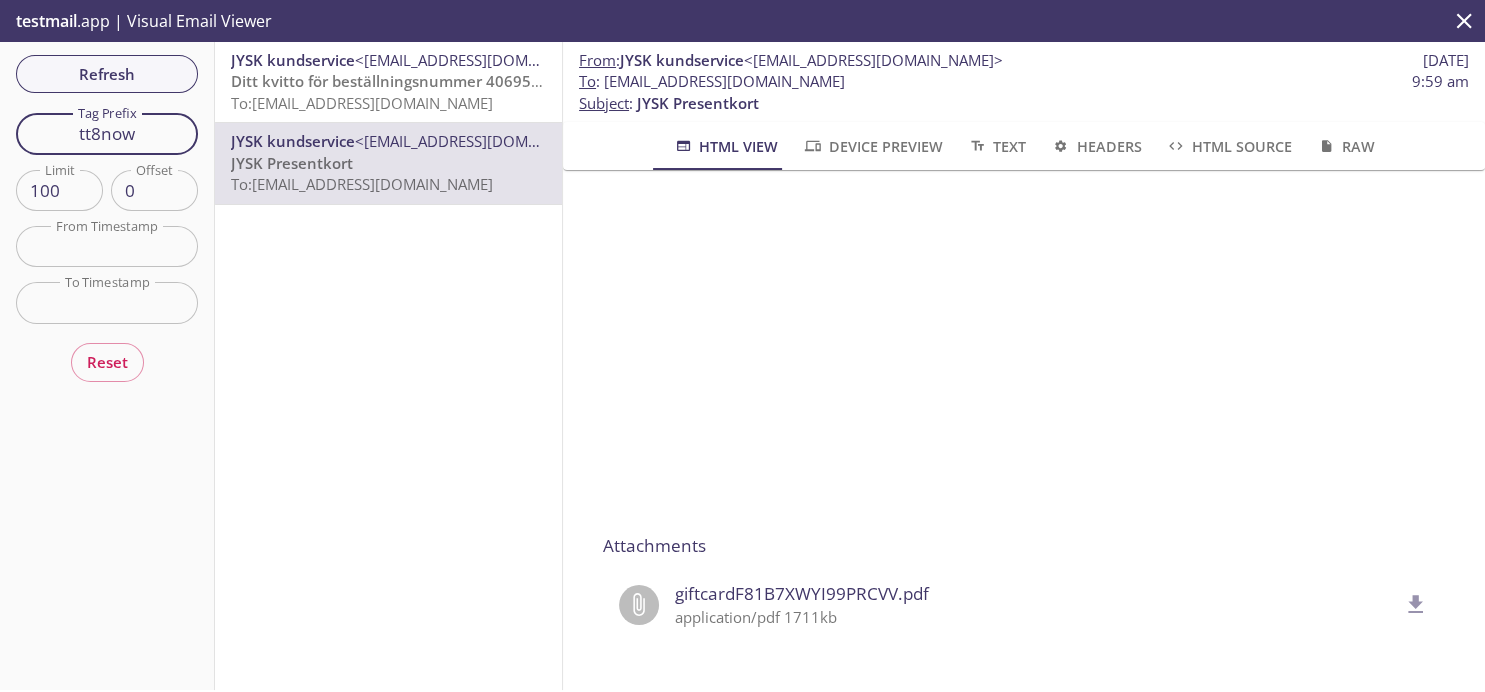 click on "tt8now" at bounding box center [107, 133] 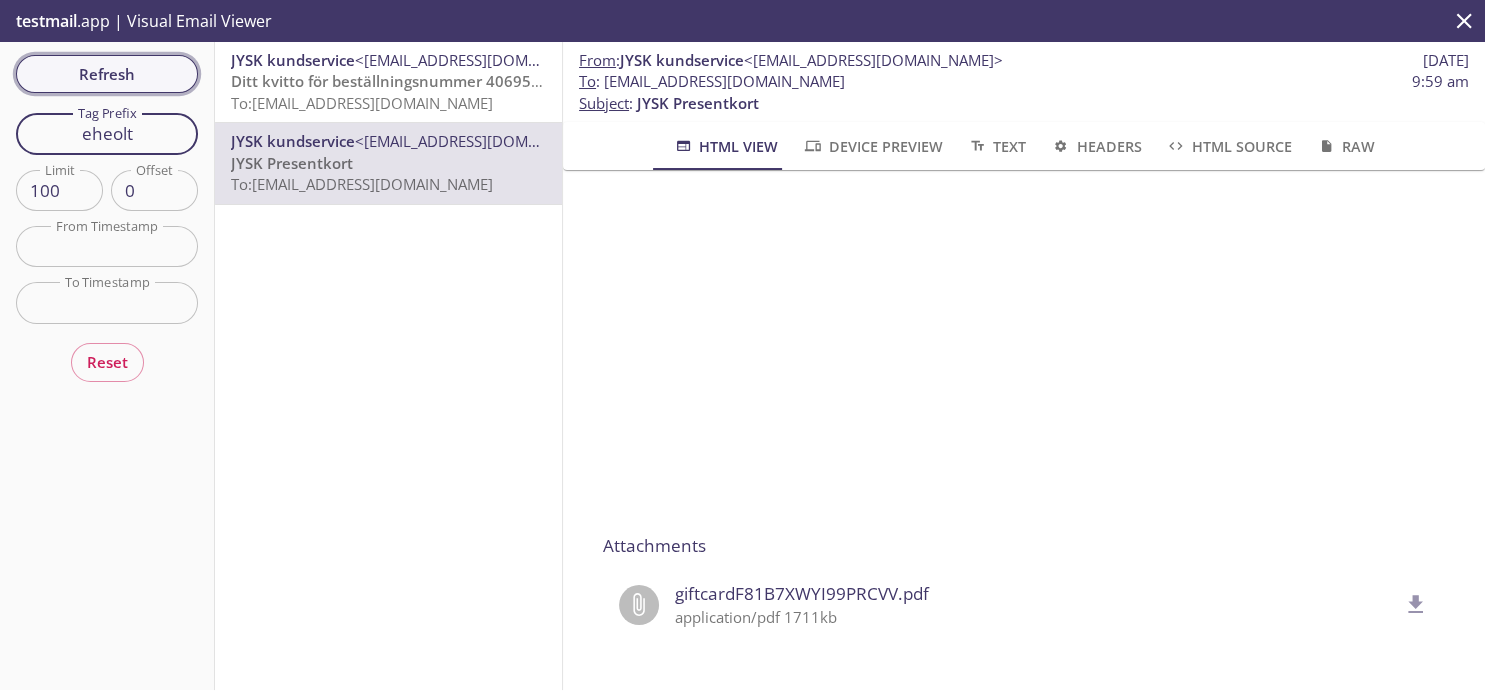 type on "eheolt" 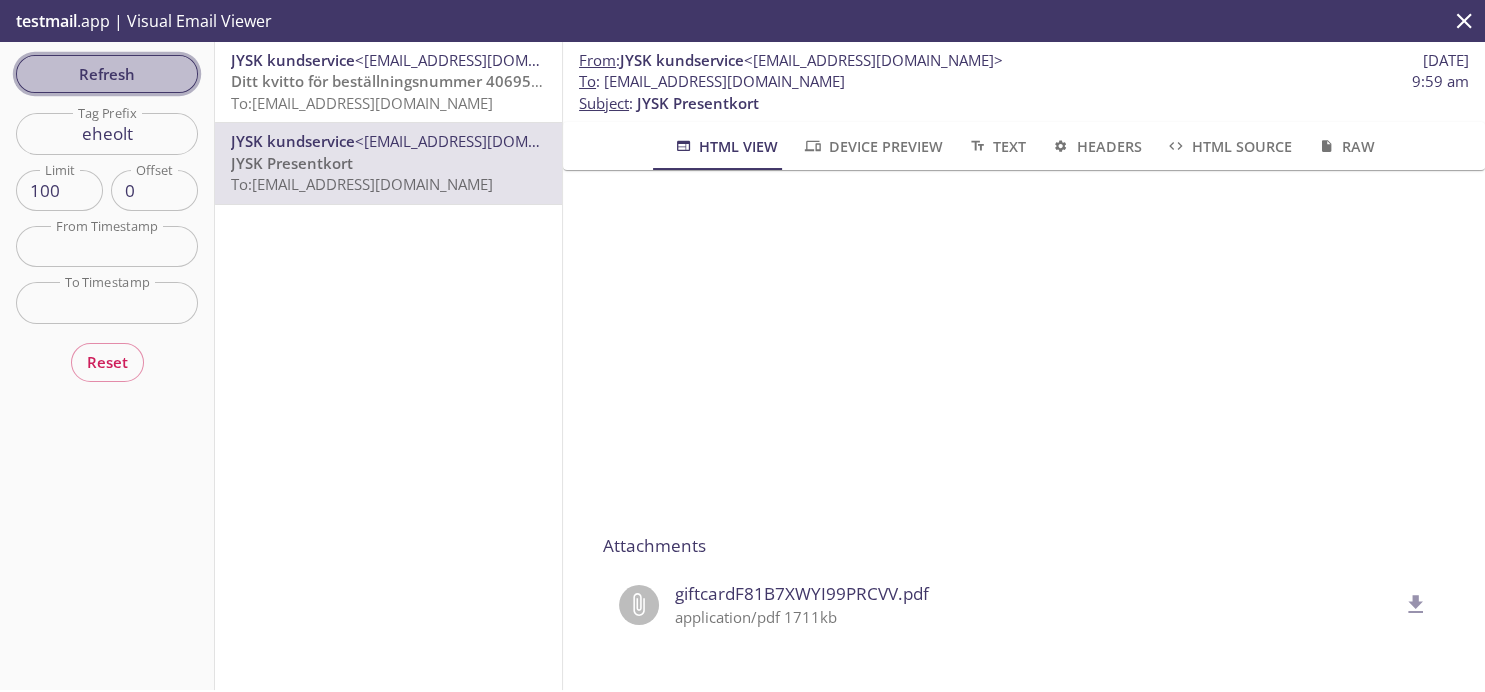 click on "Refresh" at bounding box center (107, 74) 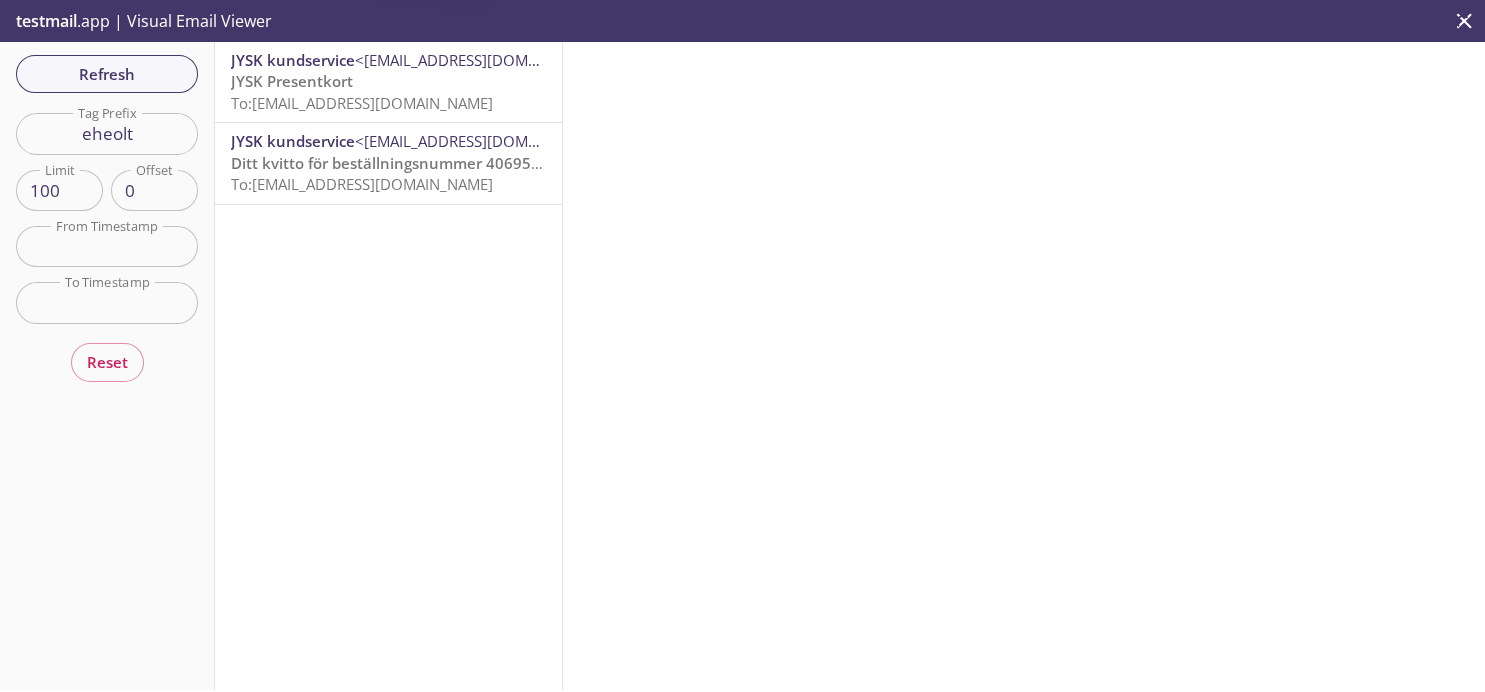 click on "Ditt kvitto för beställningsnummer 4069529958" at bounding box center [403, 163] 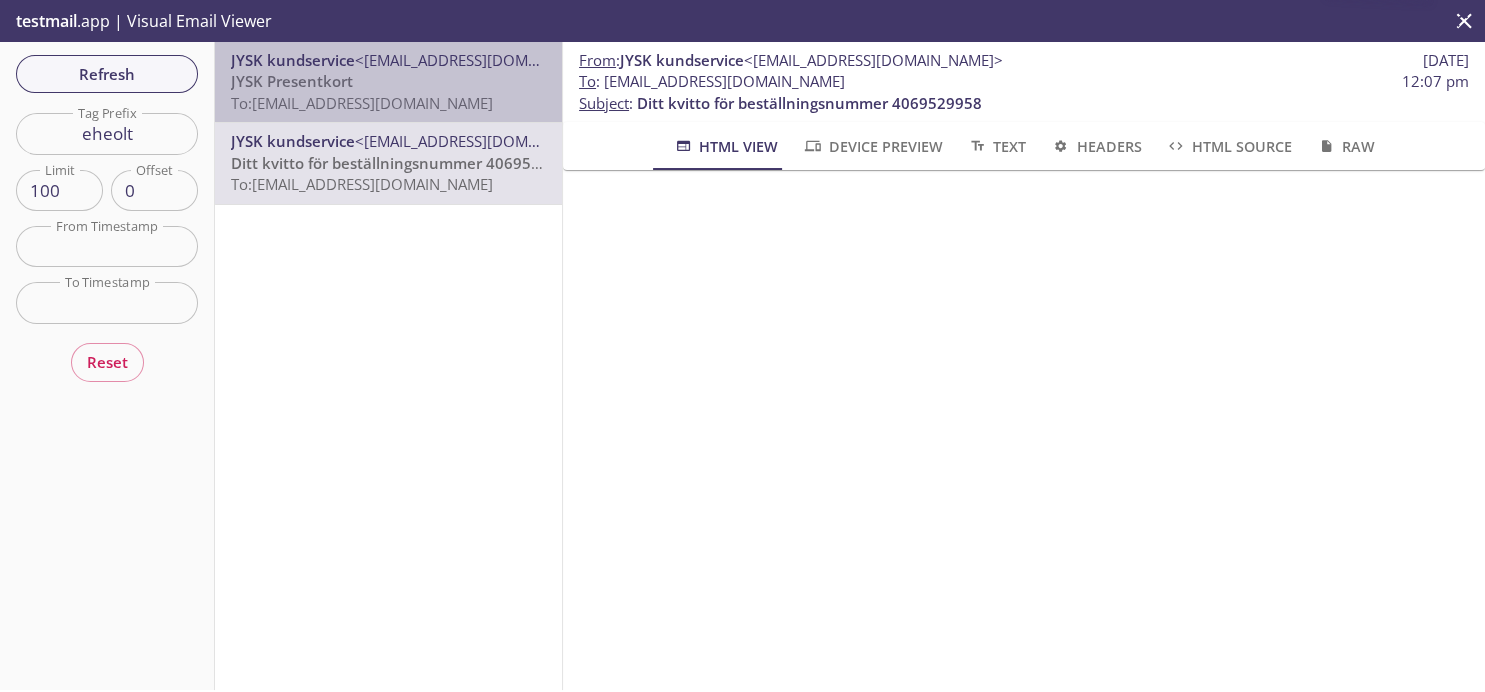 click on "JYSK Presentkort To:  [EMAIL_ADDRESS][DOMAIN_NAME]" at bounding box center [388, 92] 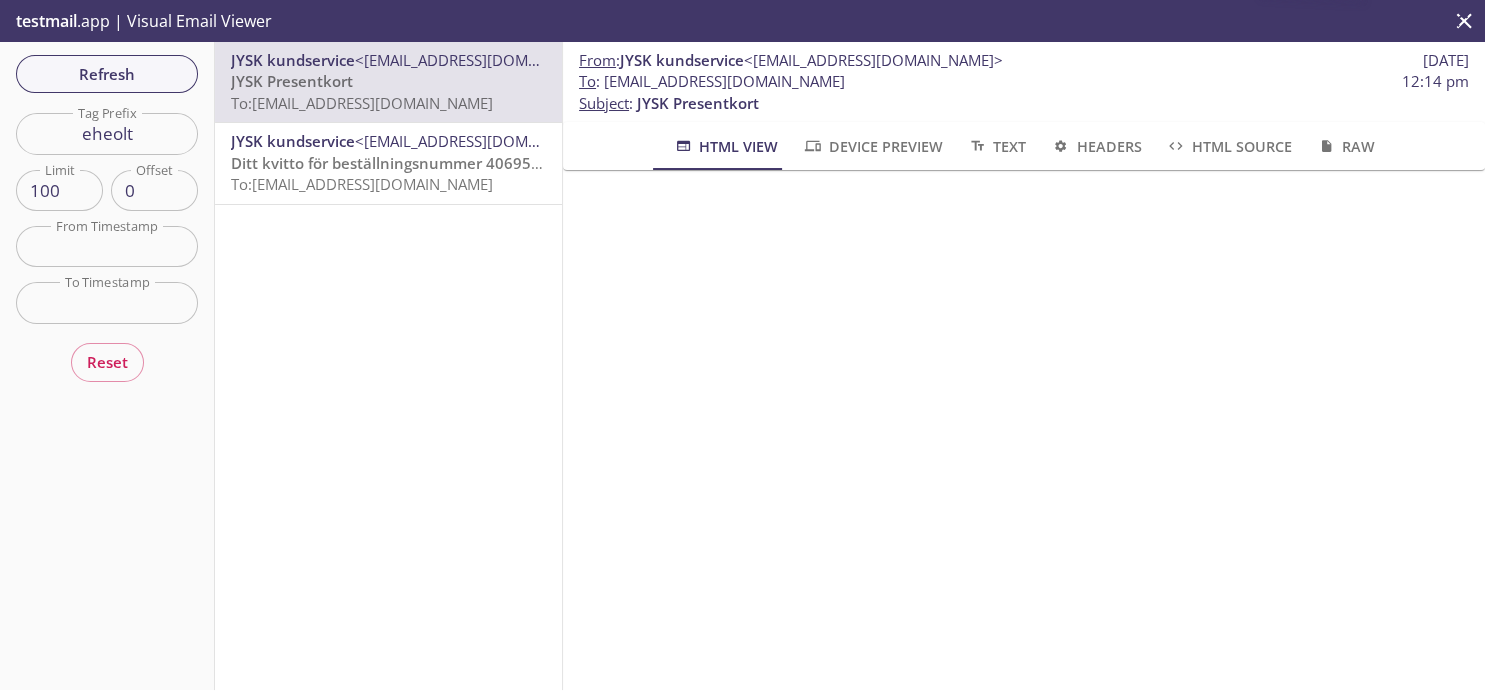 scroll, scrollTop: 368, scrollLeft: 0, axis: vertical 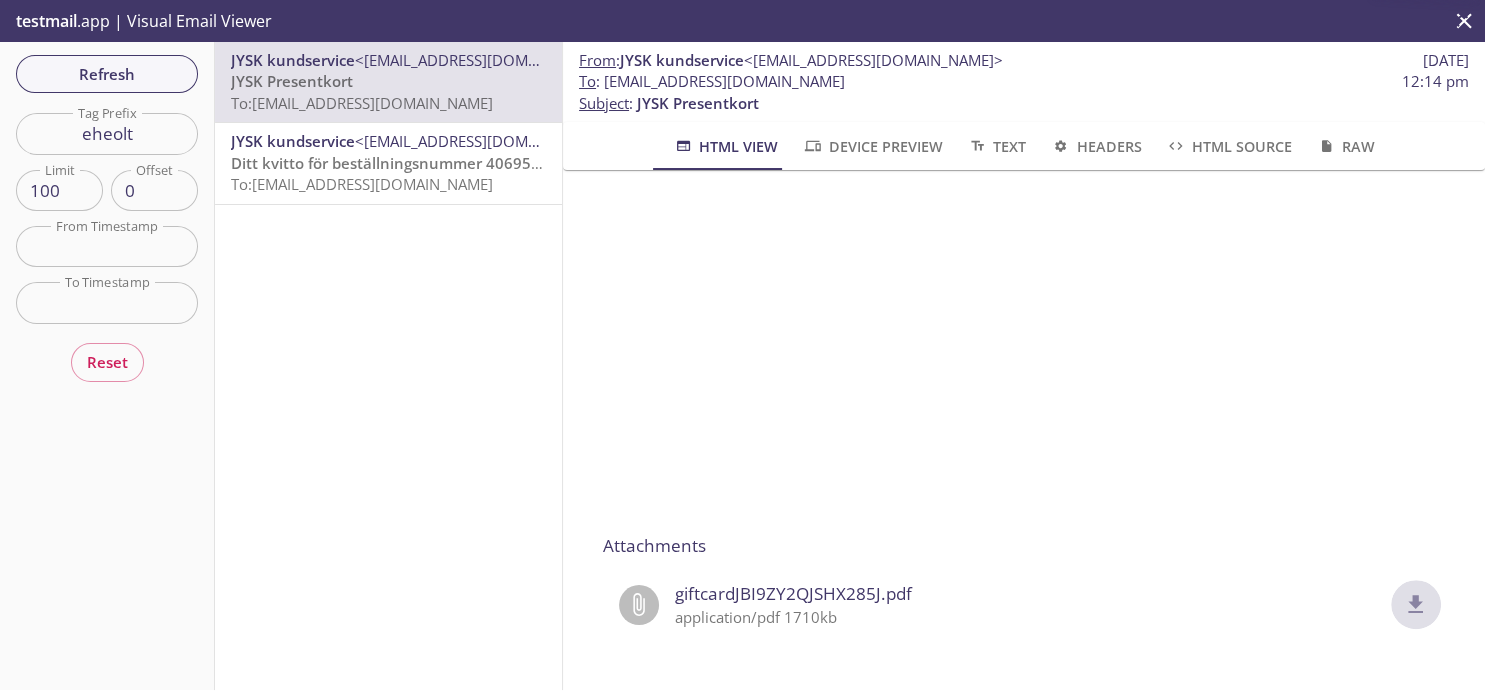 click 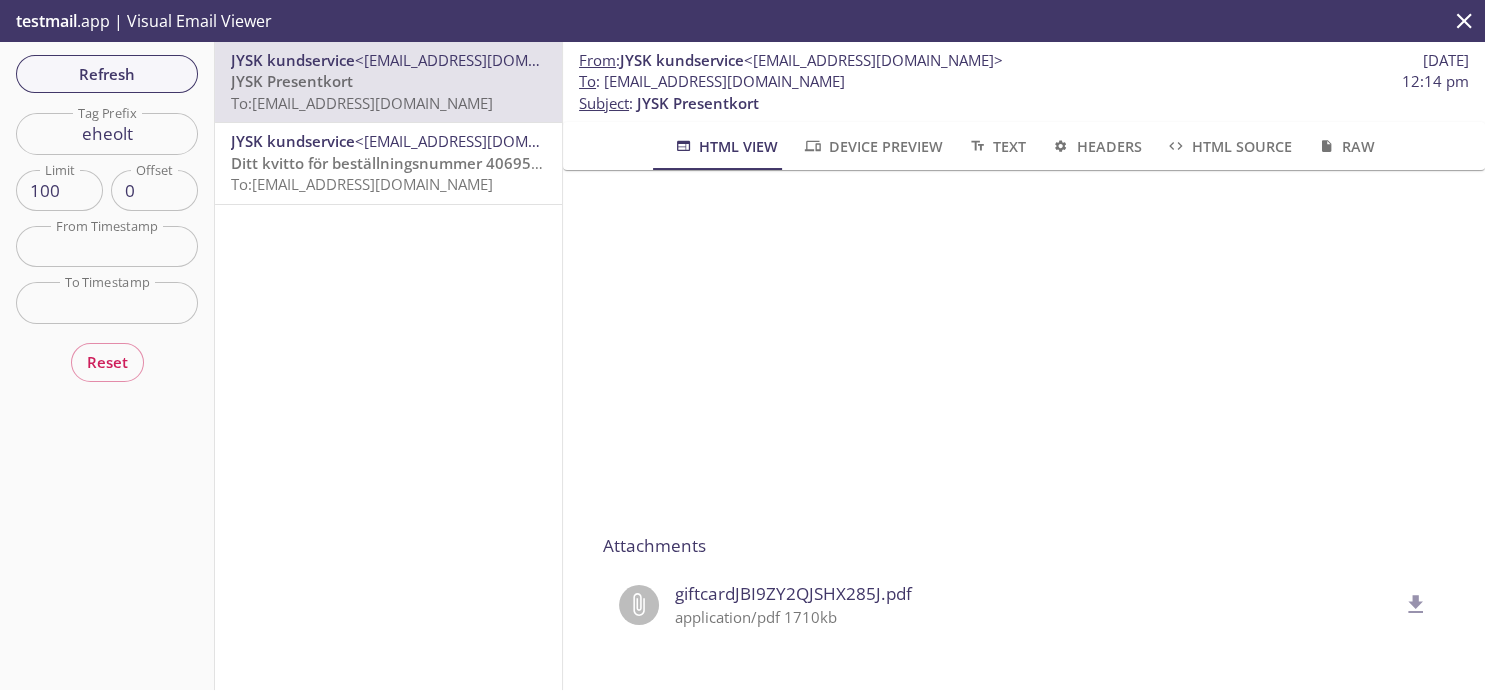 type 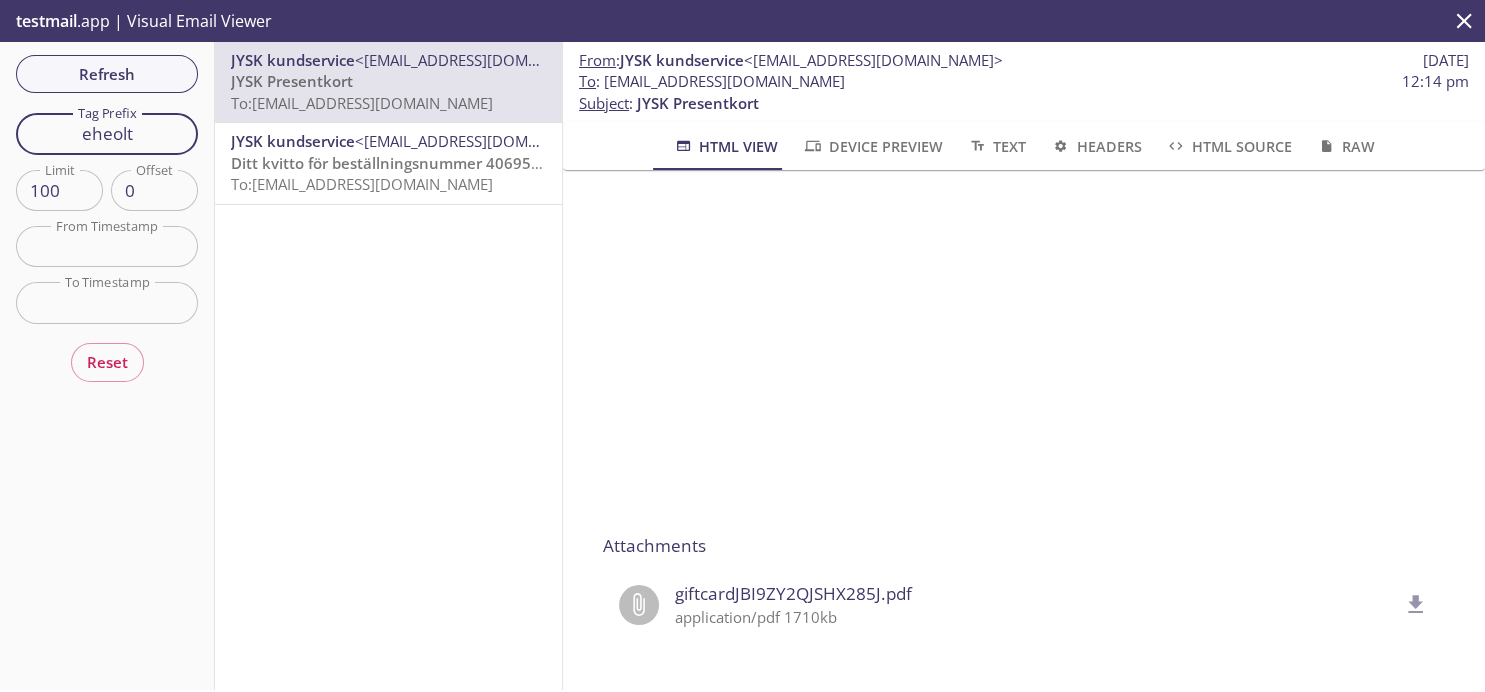 drag, startPoint x: 167, startPoint y: 139, endPoint x: 25, endPoint y: 109, distance: 145.13441 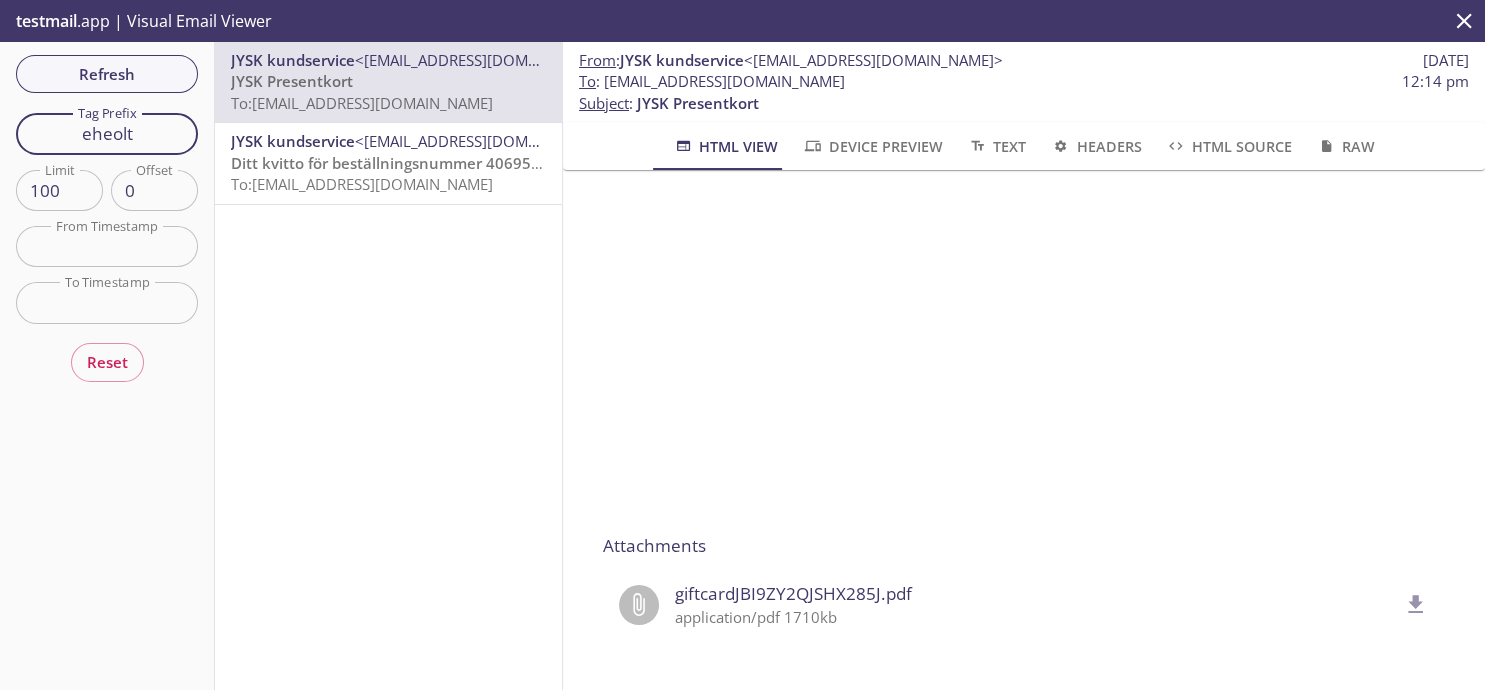 click on "eheolt" at bounding box center [107, 133] 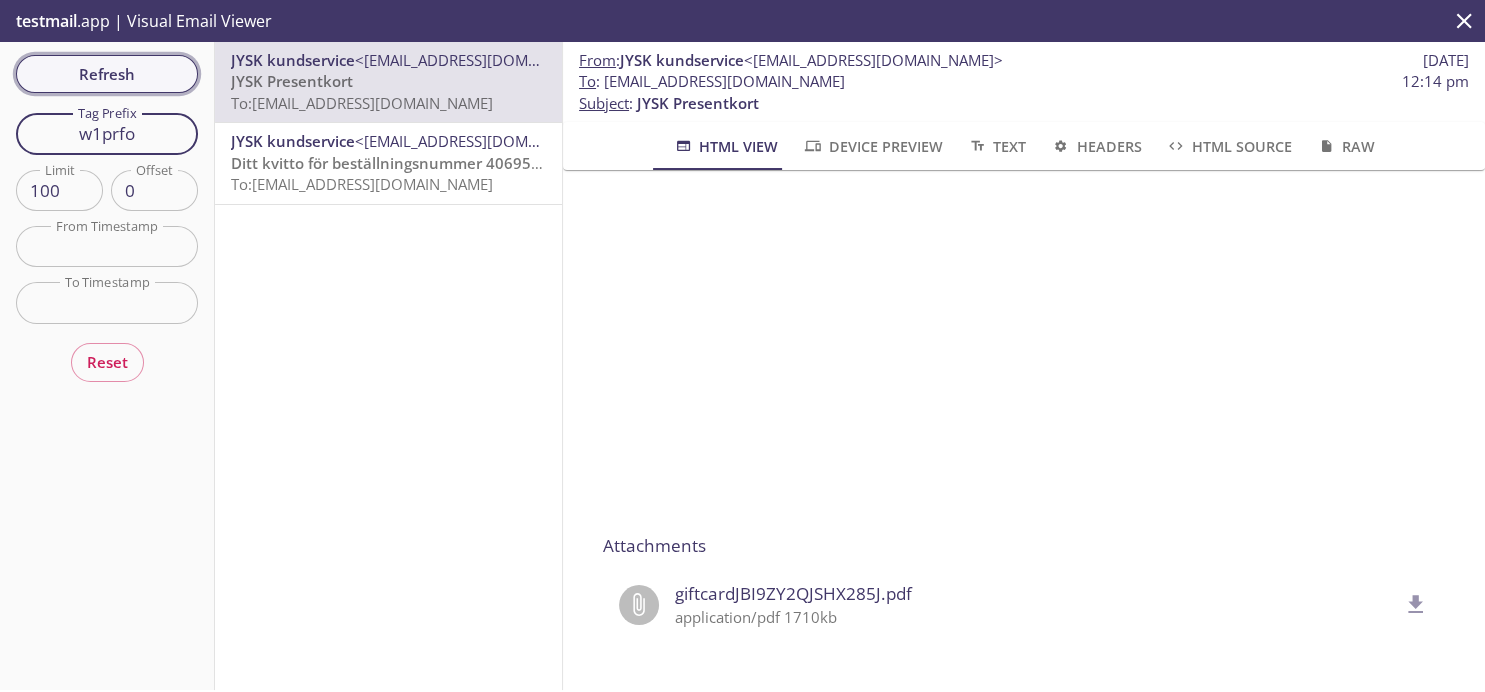 type on "w1prfo" 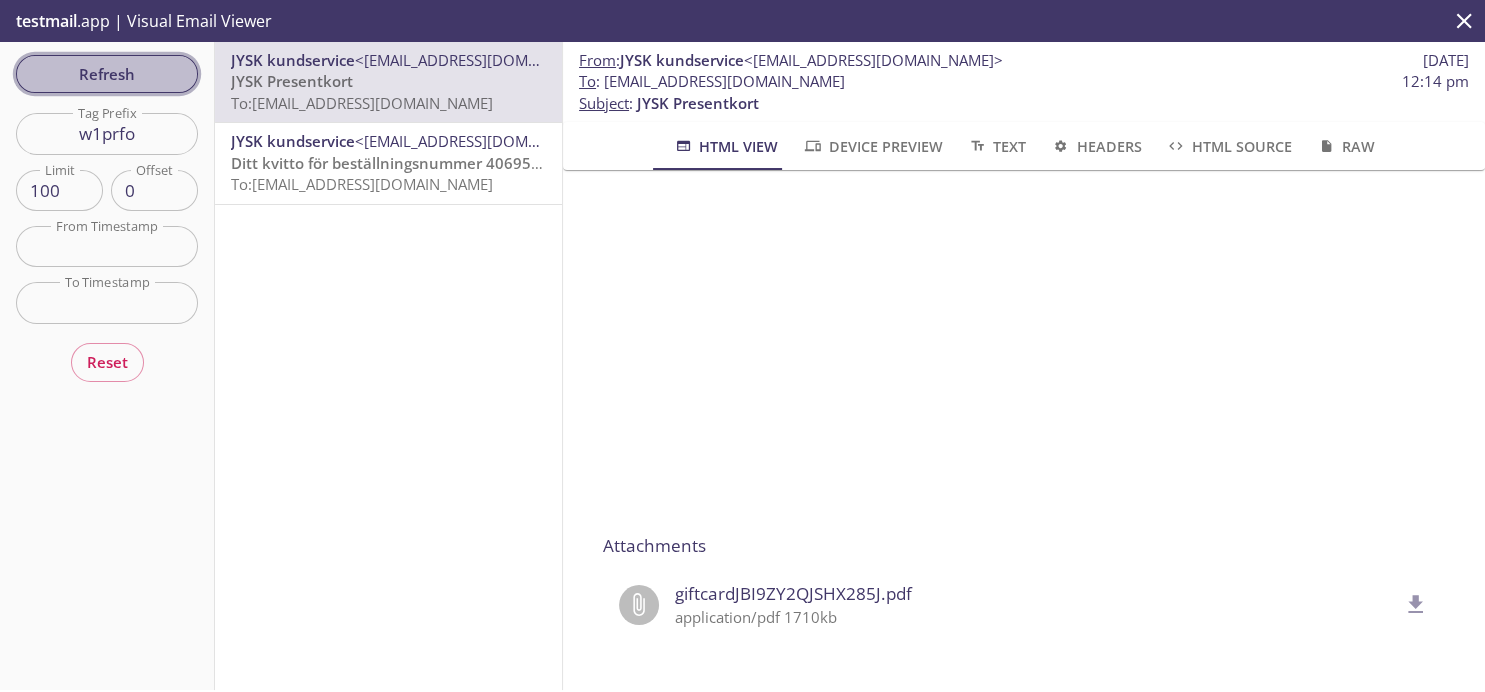 click on "Refresh" at bounding box center [107, 74] 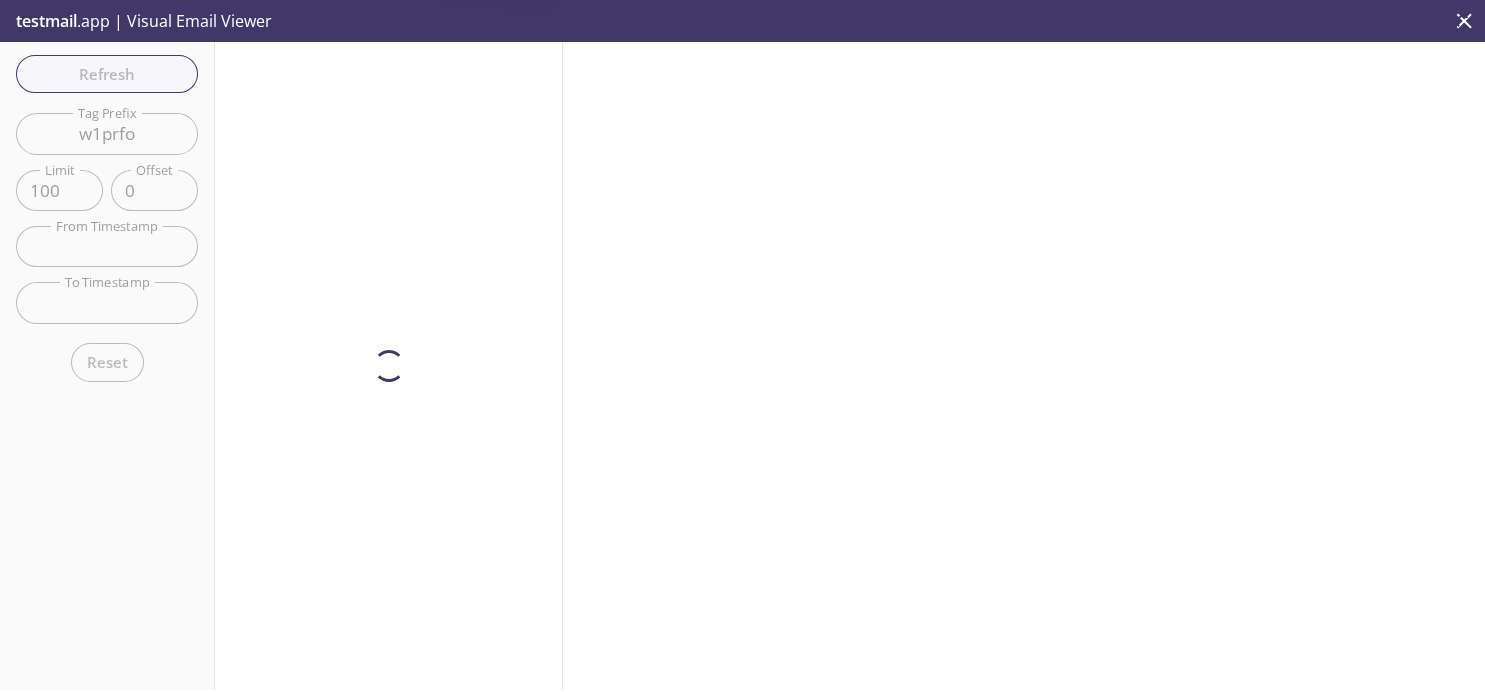 click at bounding box center (389, 366) 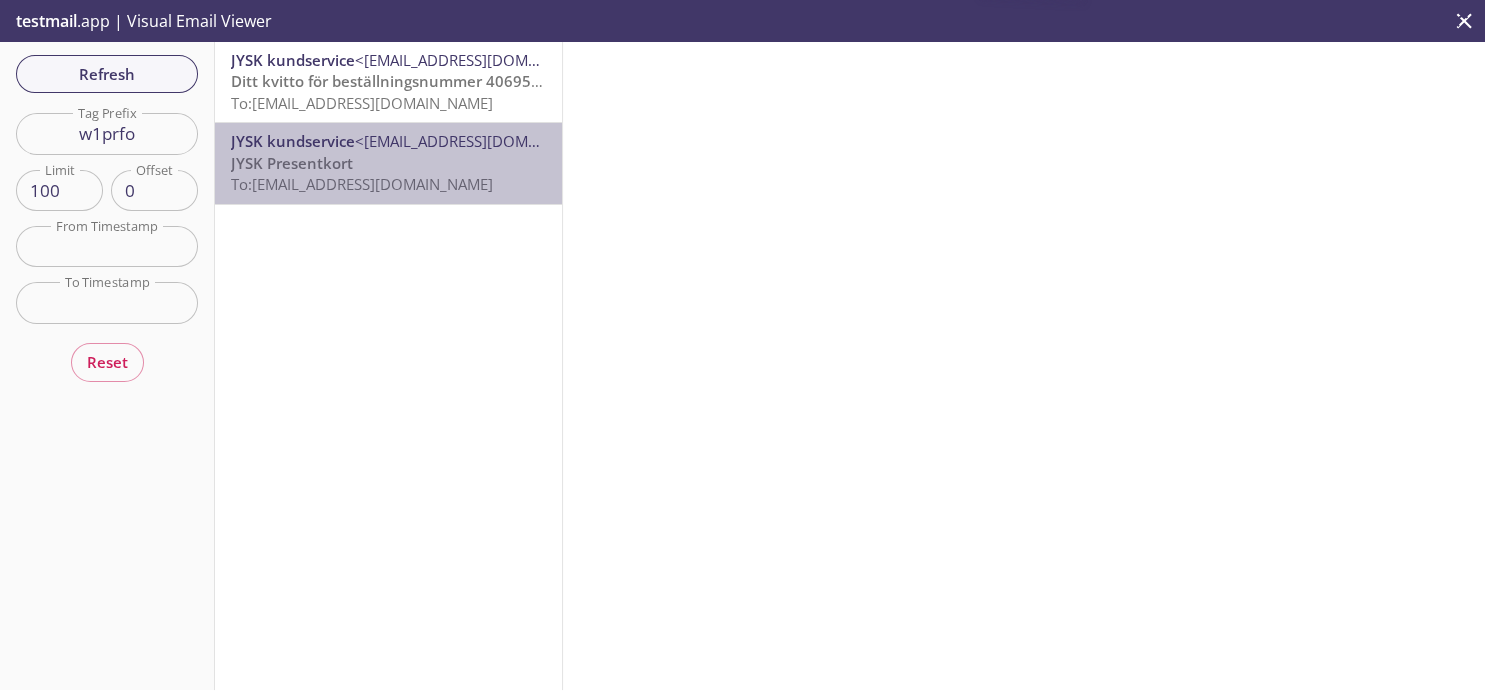 click on "JYSK Presentkort To:  [EMAIL_ADDRESS][DOMAIN_NAME]" at bounding box center [388, 174] 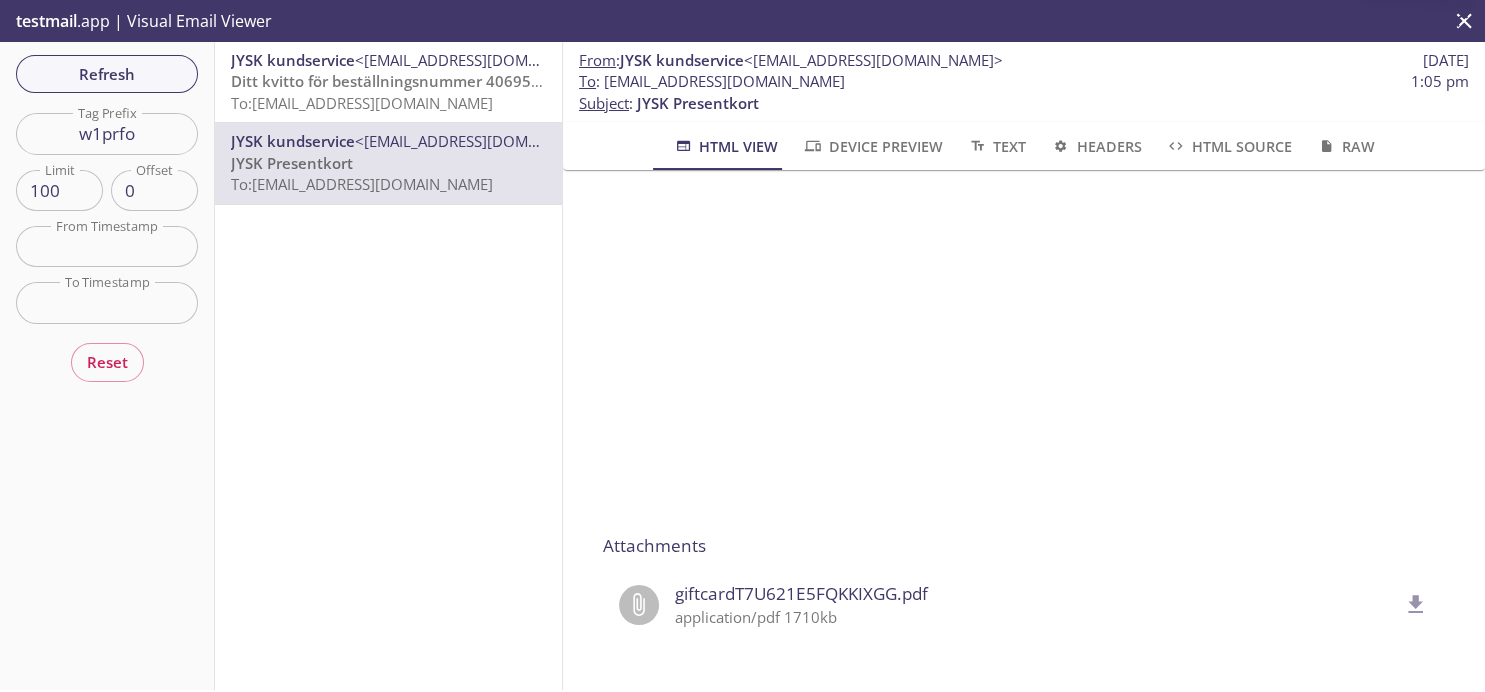 scroll, scrollTop: 368, scrollLeft: 0, axis: vertical 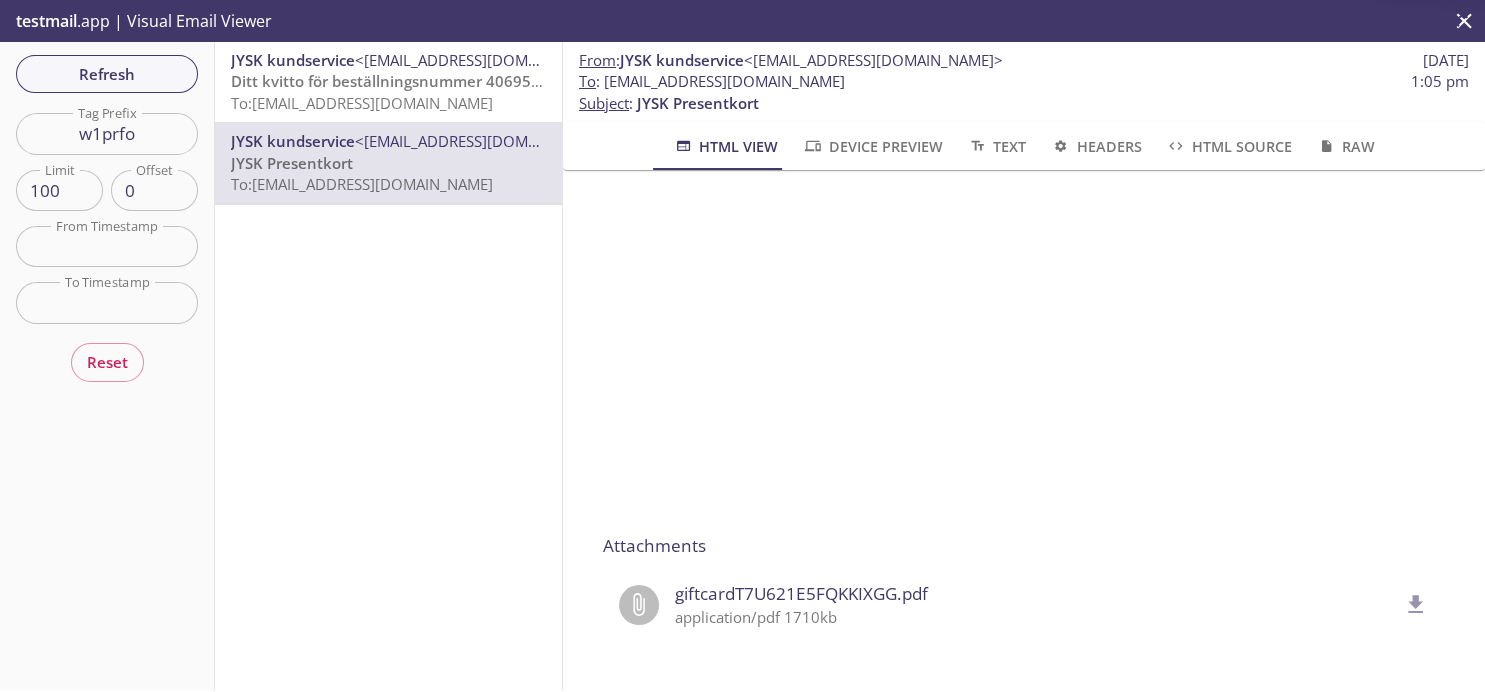 click 